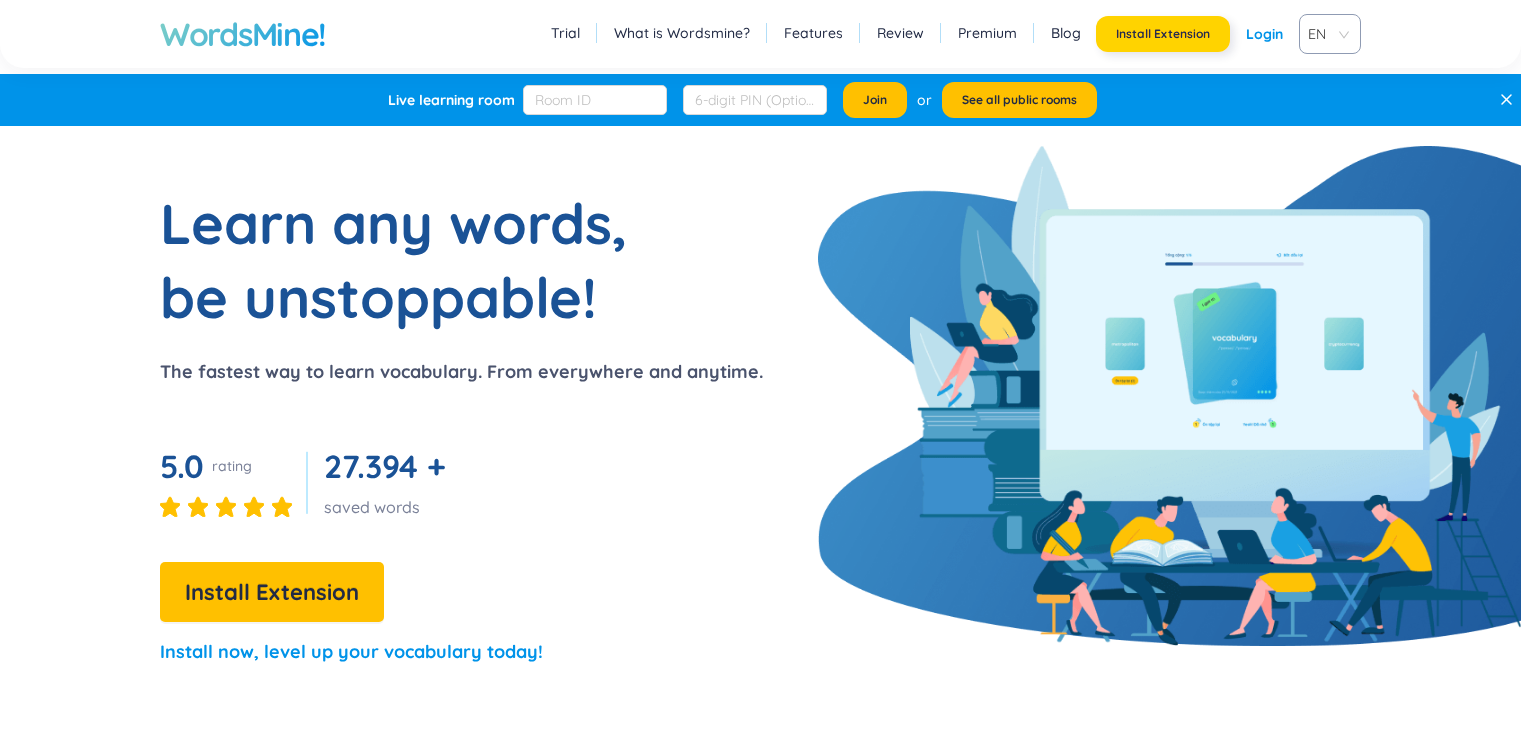scroll, scrollTop: 0, scrollLeft: 0, axis: both 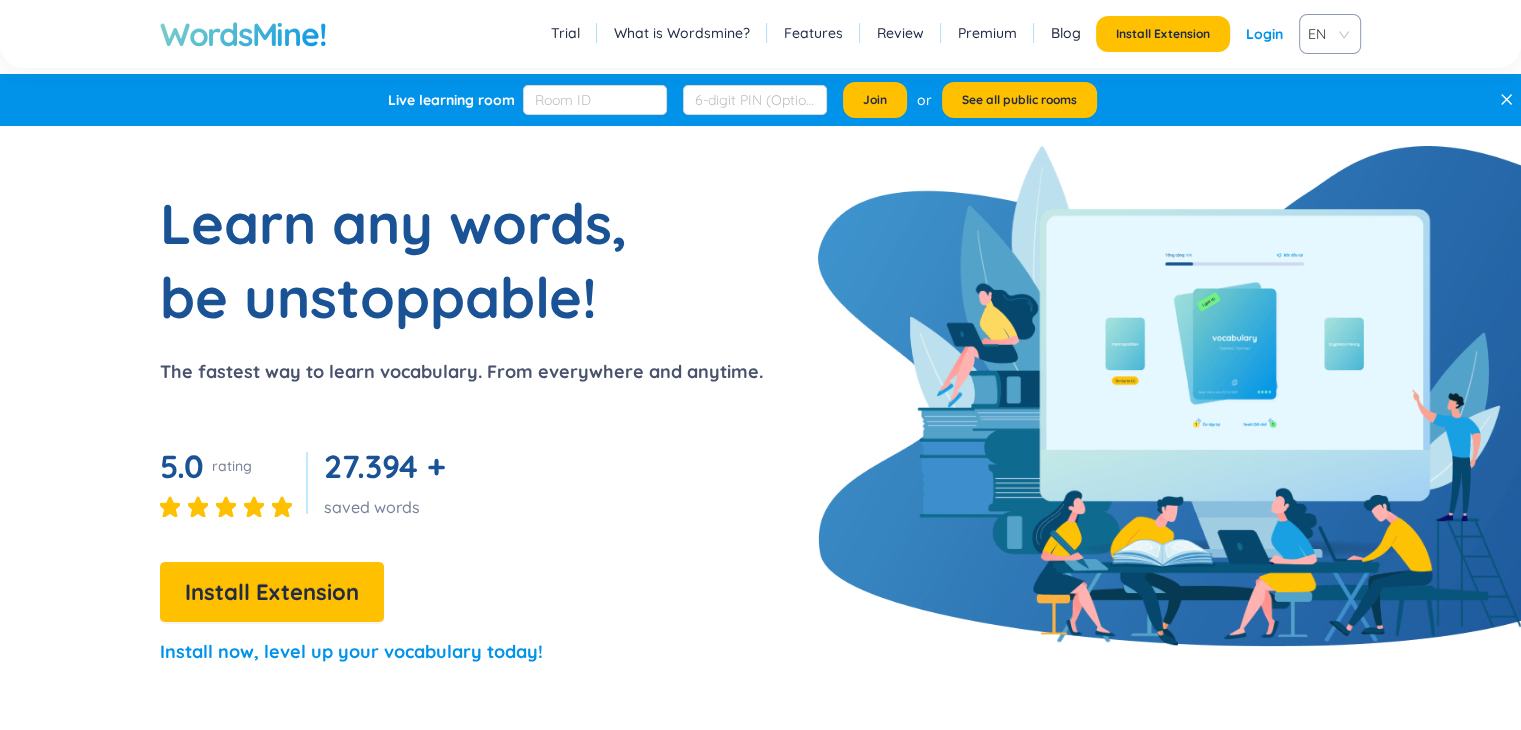 click on "Login" at bounding box center [1264, 34] 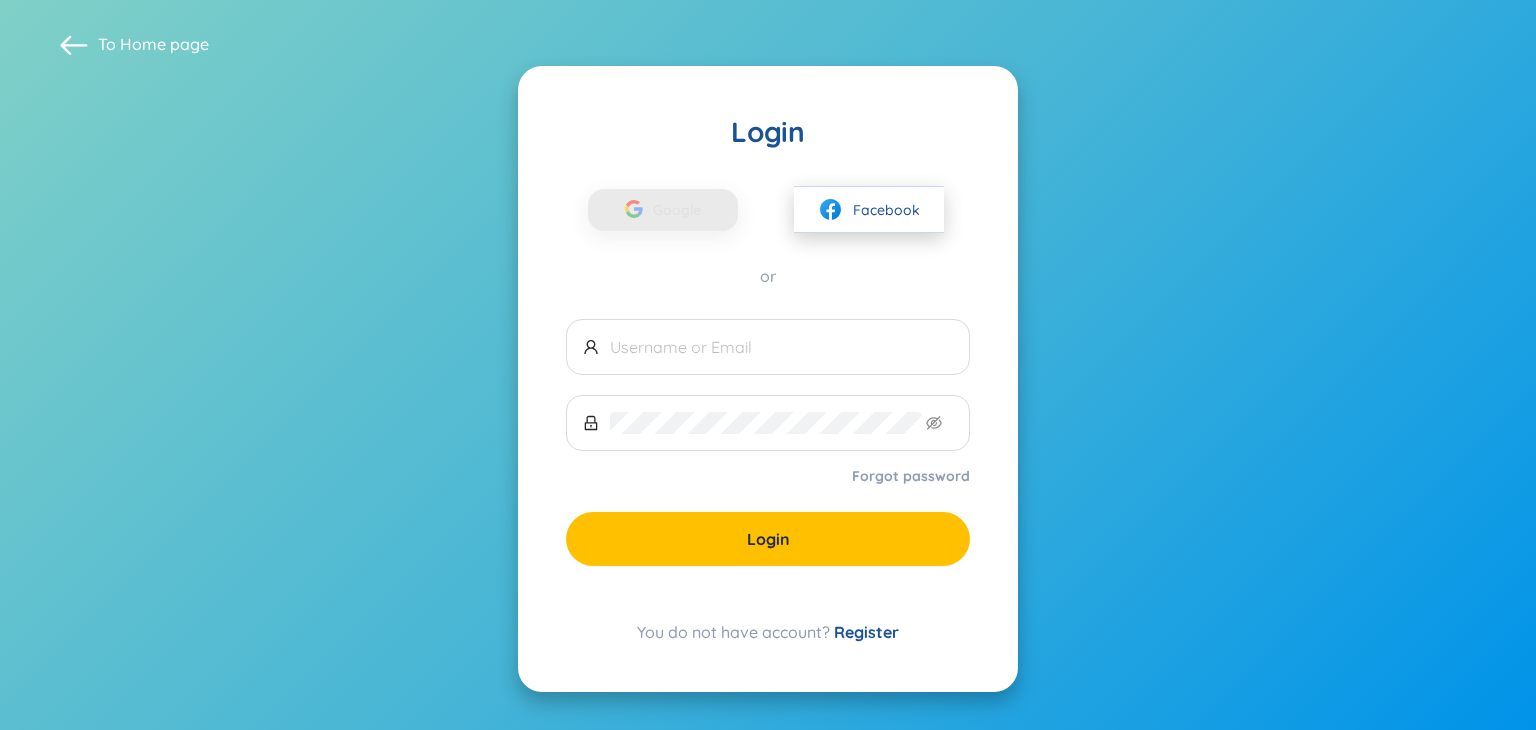 click on "Facebook" at bounding box center (869, 209) 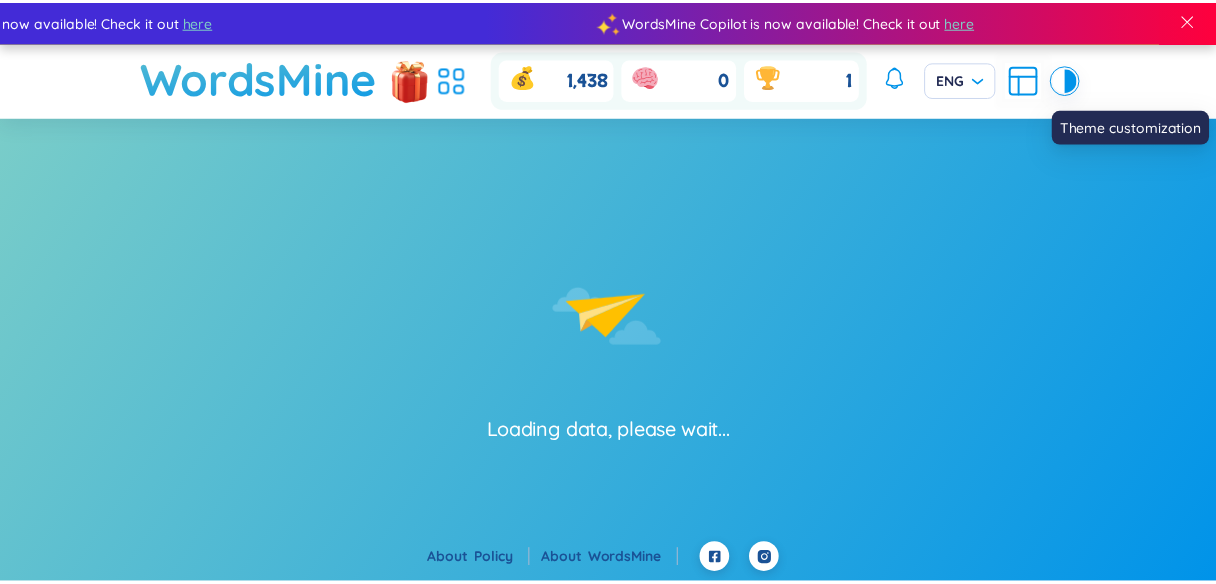 scroll, scrollTop: 0, scrollLeft: 0, axis: both 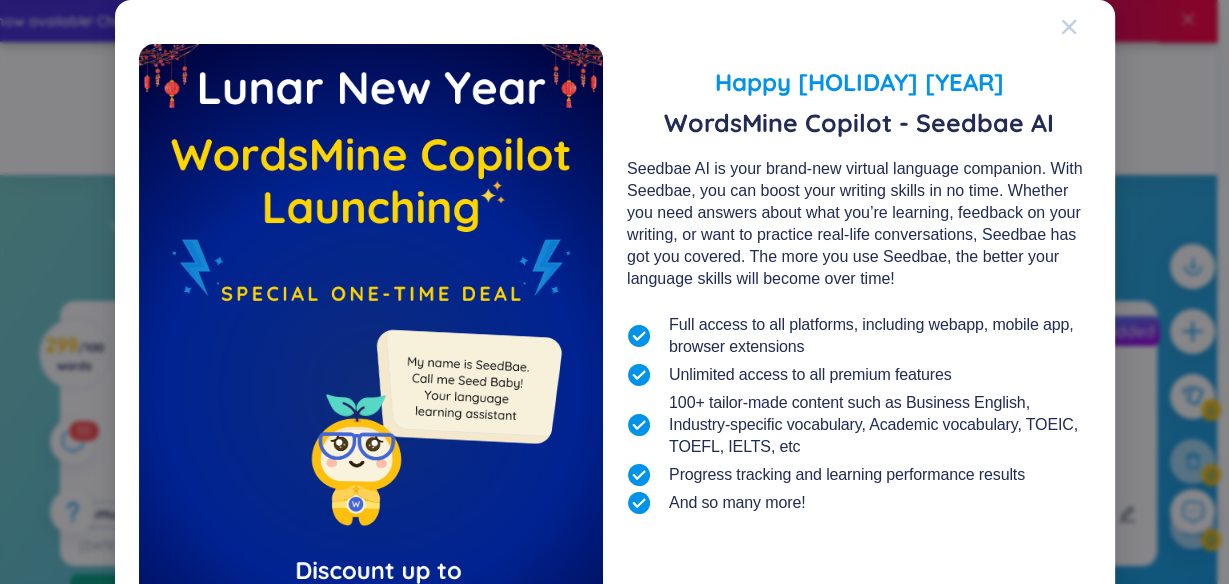 click 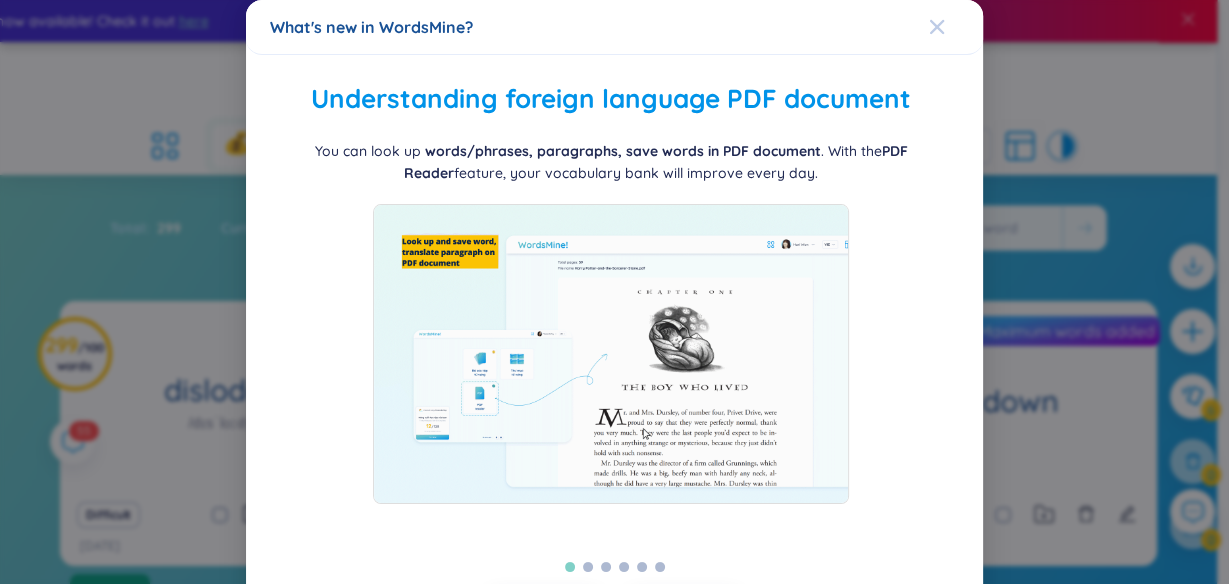 click 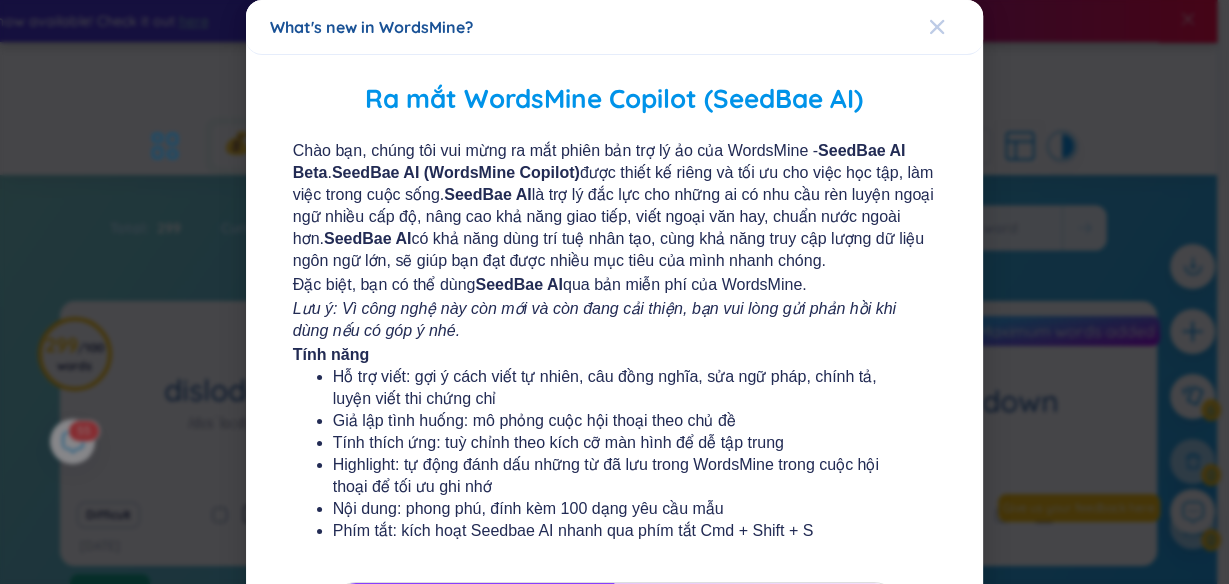 click at bounding box center (956, 27) 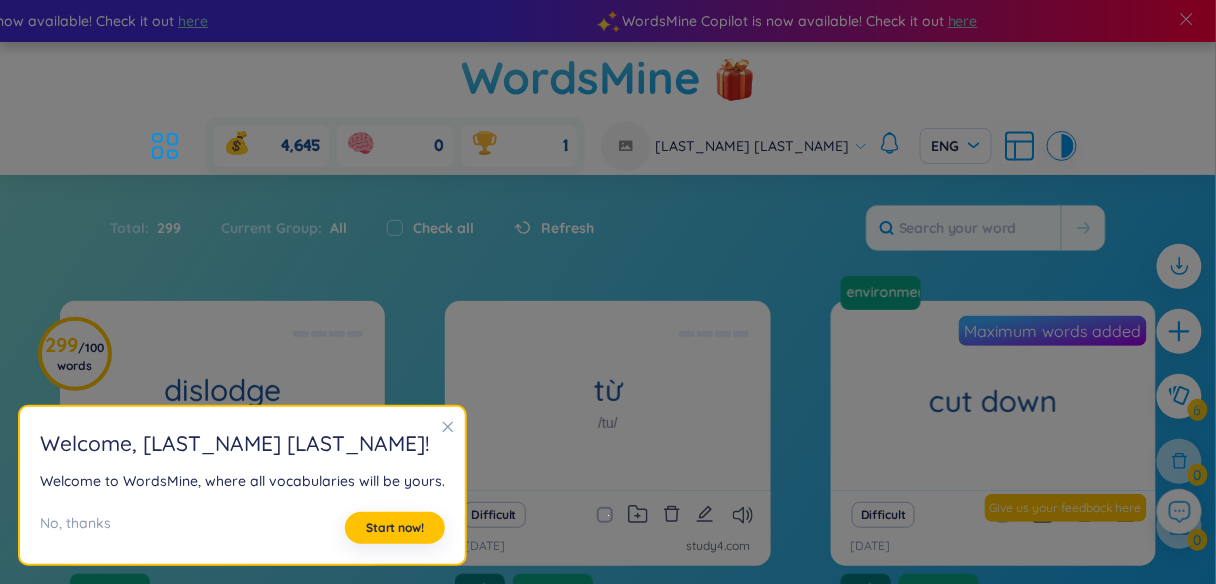 click 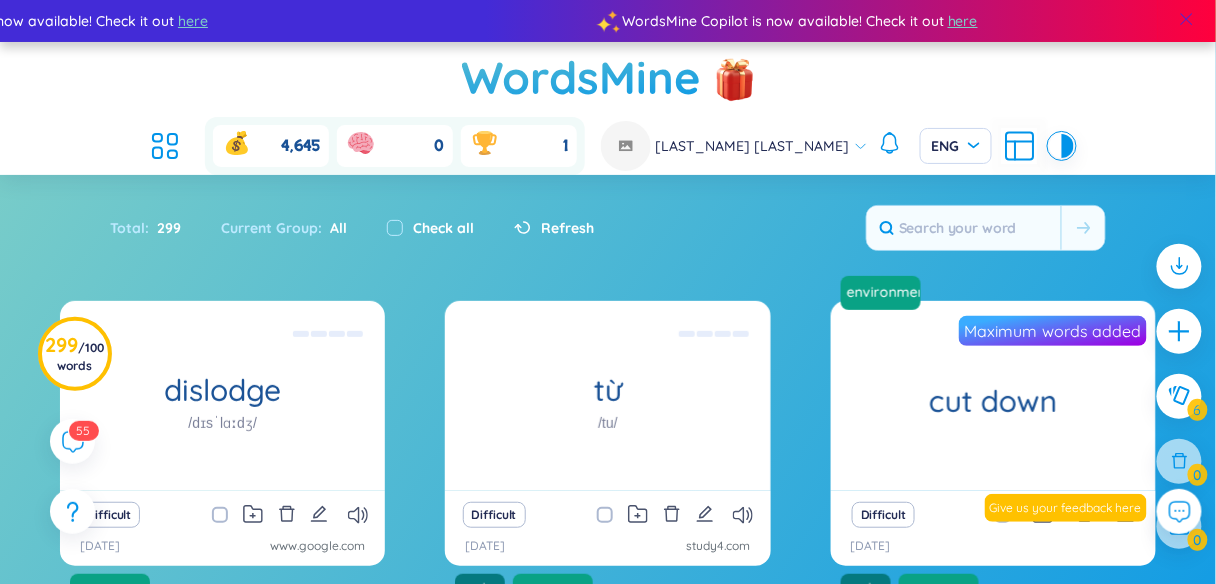 click at bounding box center [1187, 19] 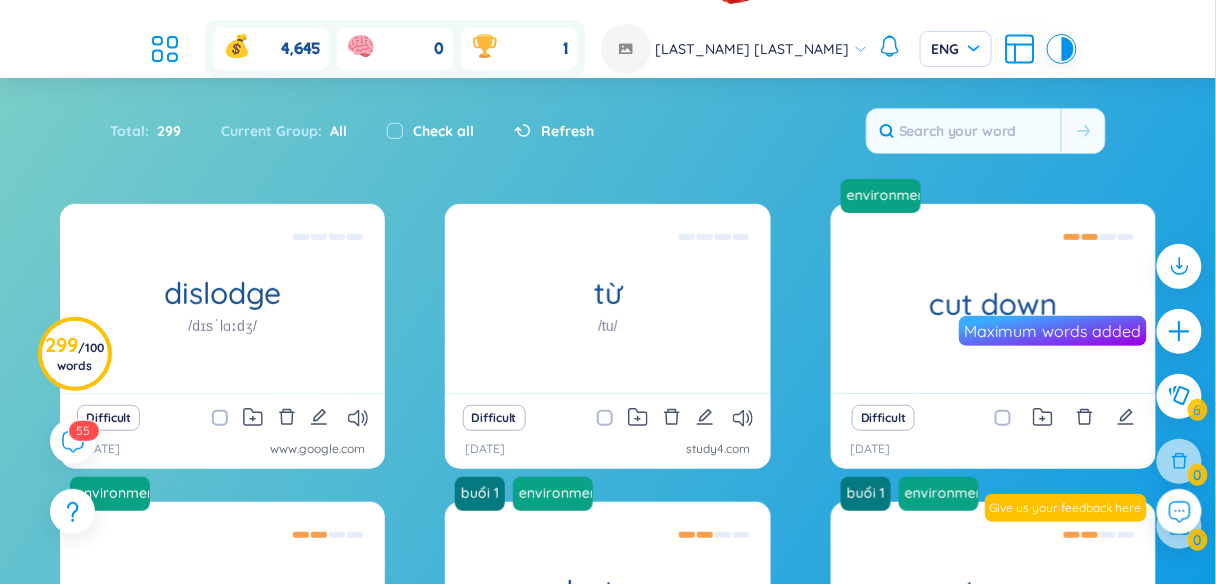 scroll, scrollTop: 0, scrollLeft: 0, axis: both 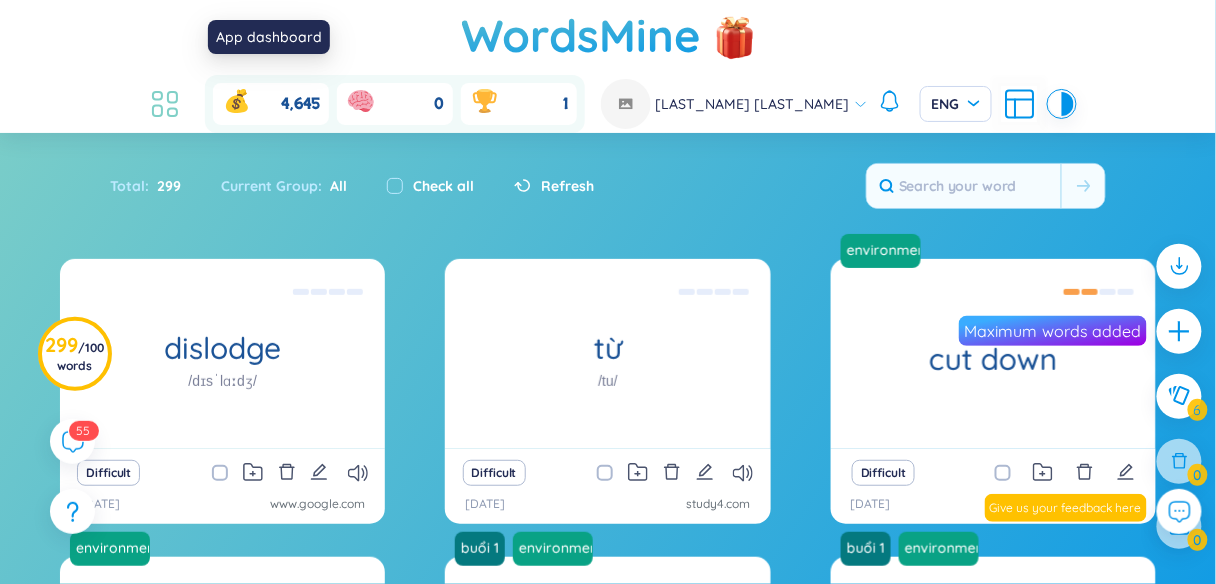 click 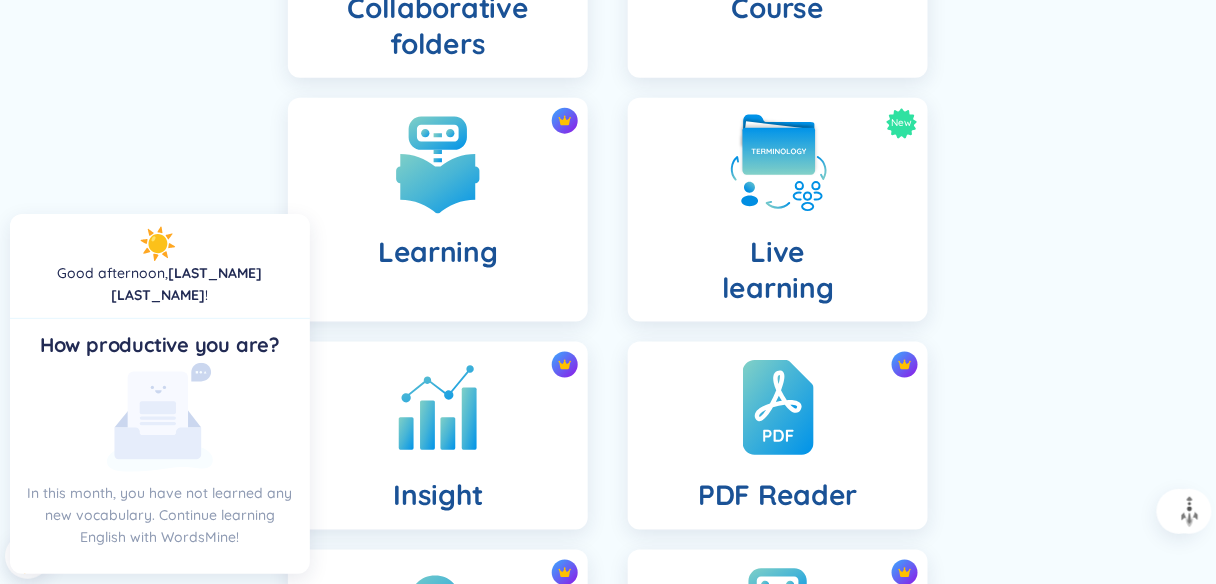 scroll, scrollTop: 533, scrollLeft: 0, axis: vertical 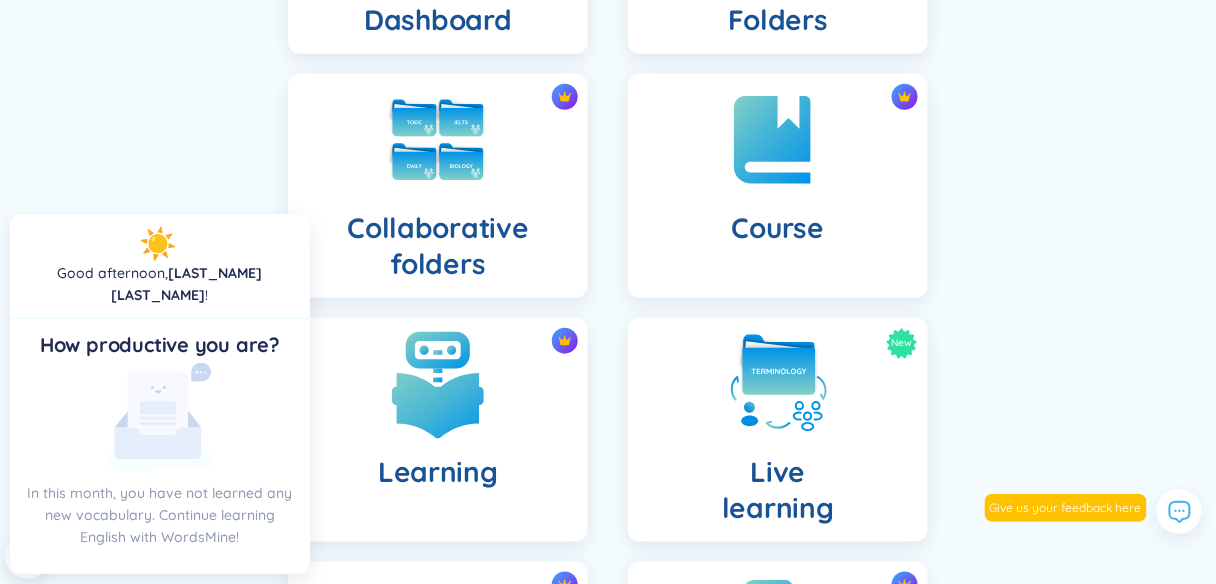 click at bounding box center [438, 384] 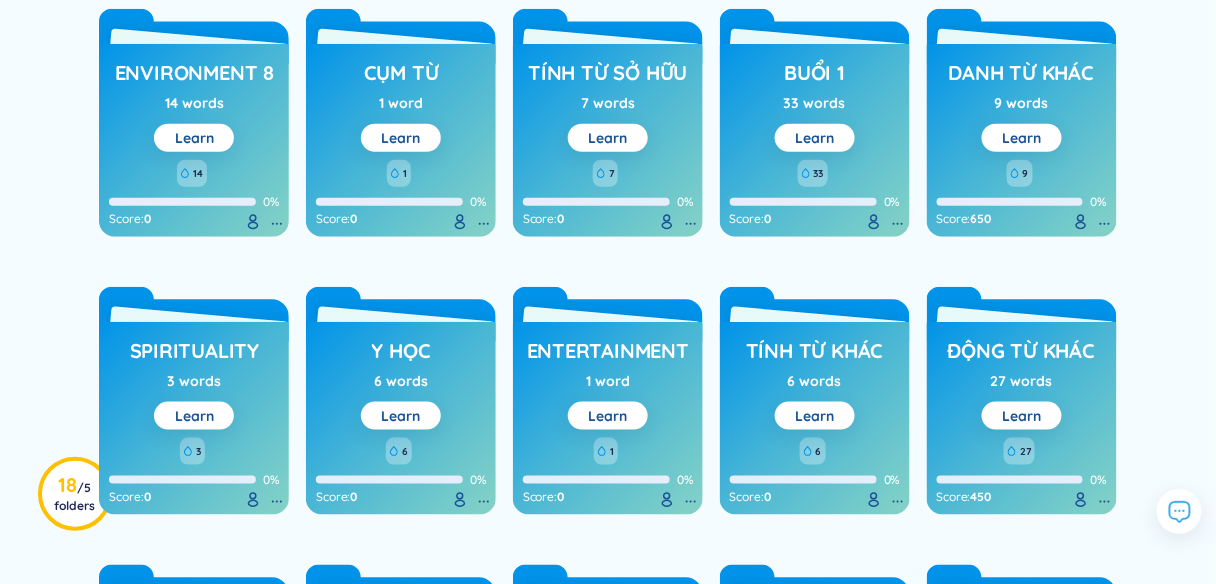 scroll, scrollTop: 321, scrollLeft: 0, axis: vertical 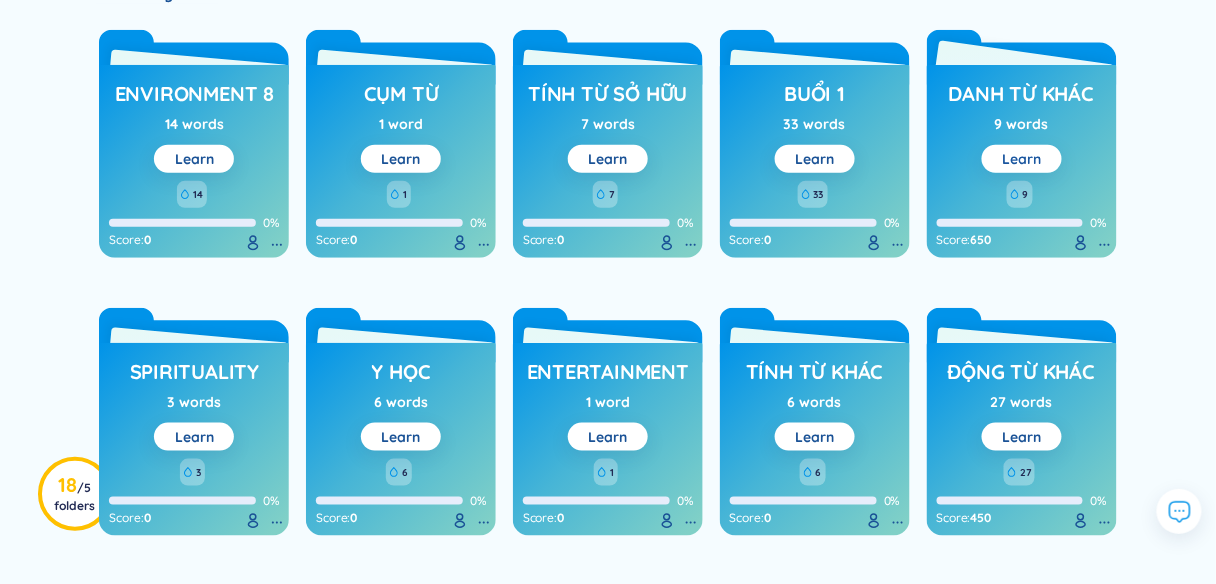 click on "Learn" at bounding box center (1021, 159) 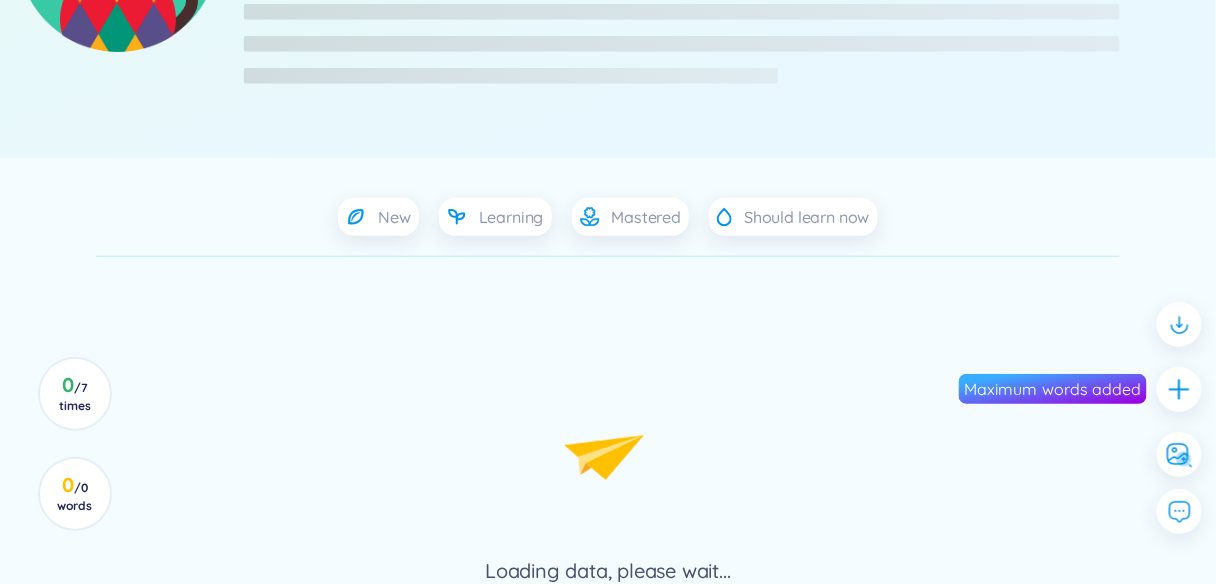 scroll, scrollTop: 0, scrollLeft: 0, axis: both 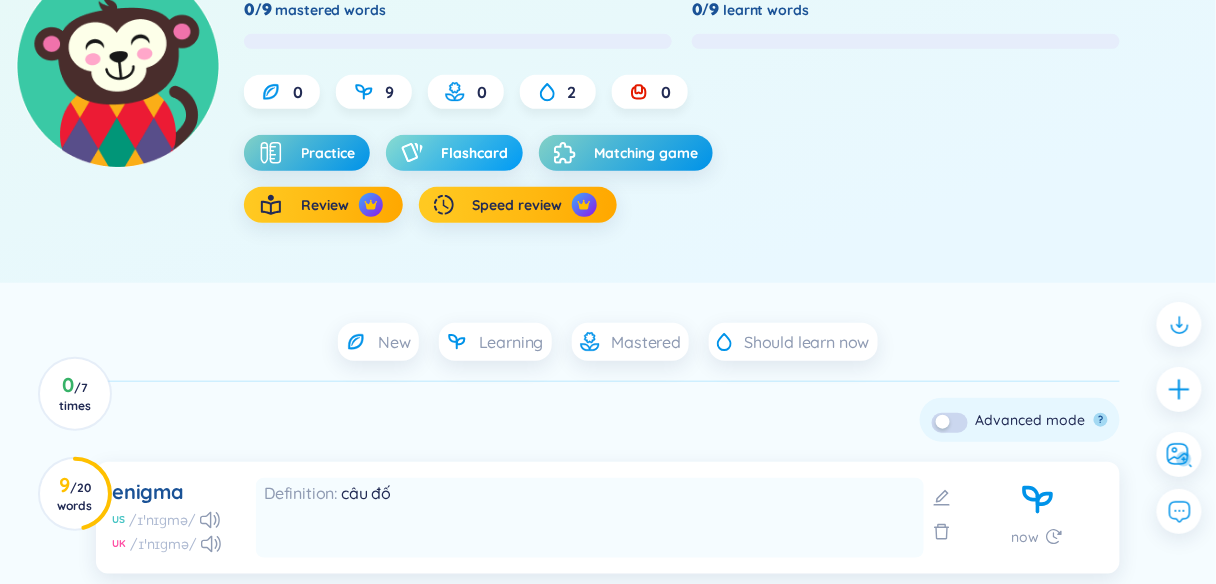 click on "Flashcard" at bounding box center (474, 153) 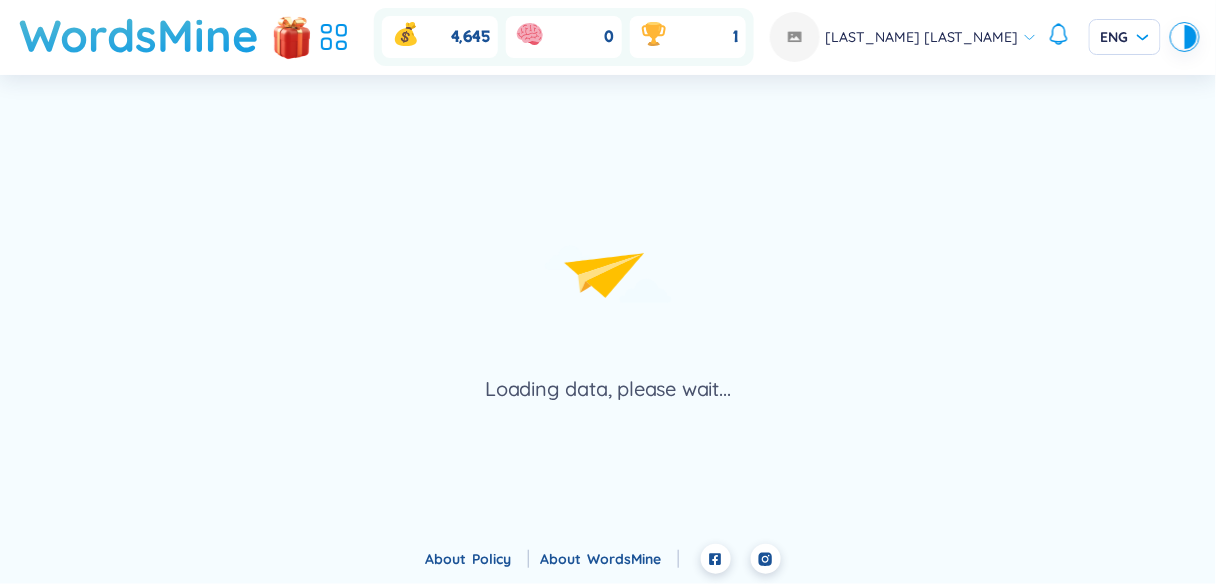 scroll, scrollTop: 0, scrollLeft: 0, axis: both 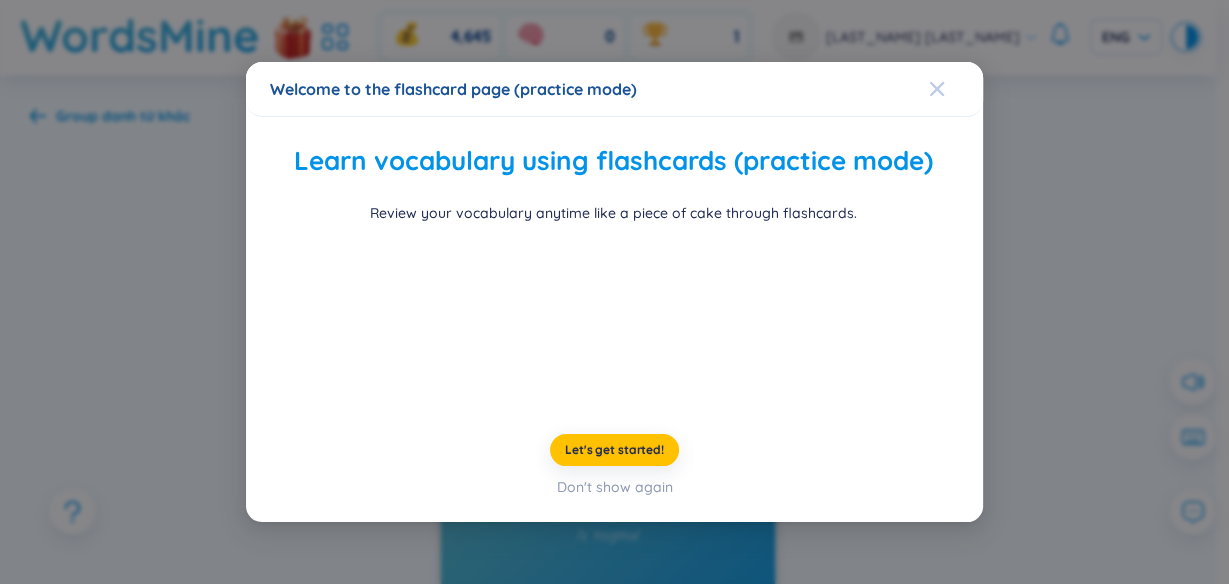 click 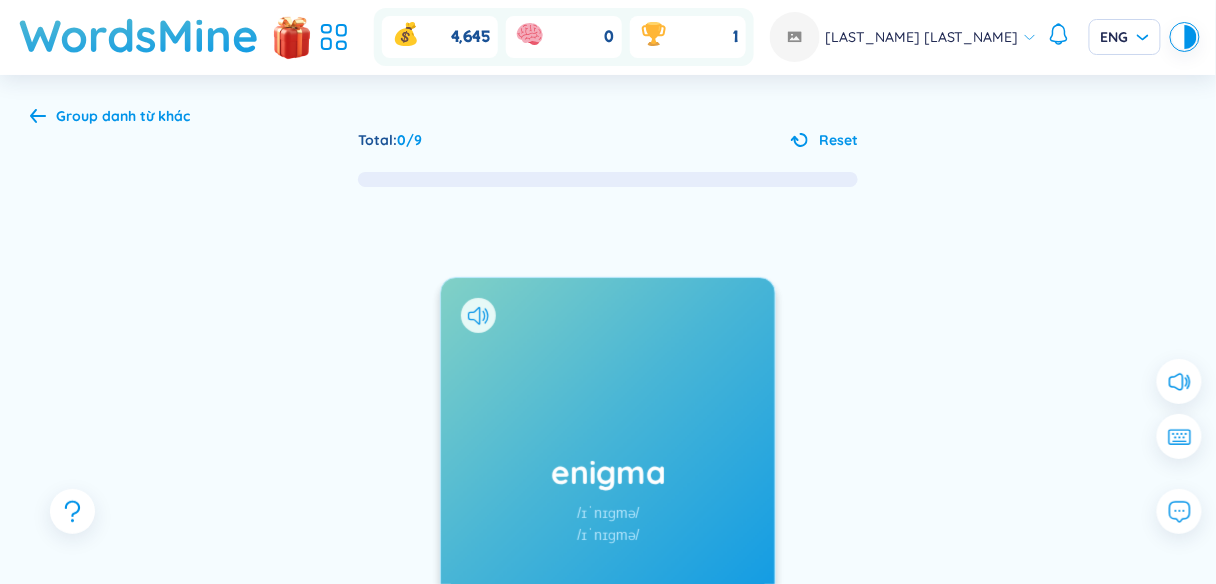 scroll, scrollTop: 88, scrollLeft: 0, axis: vertical 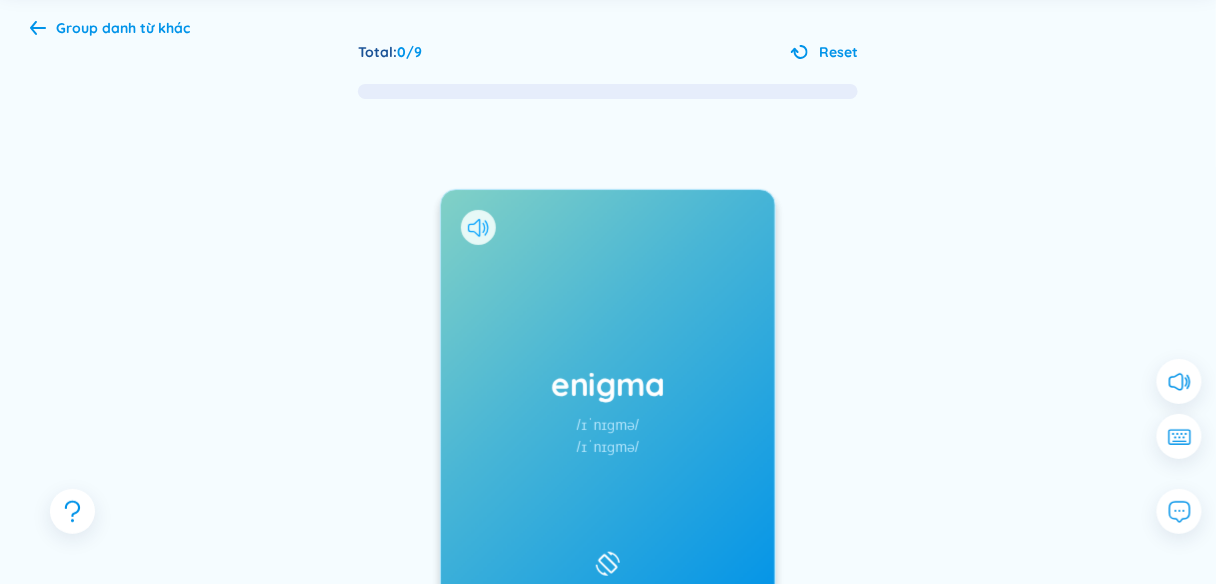 click 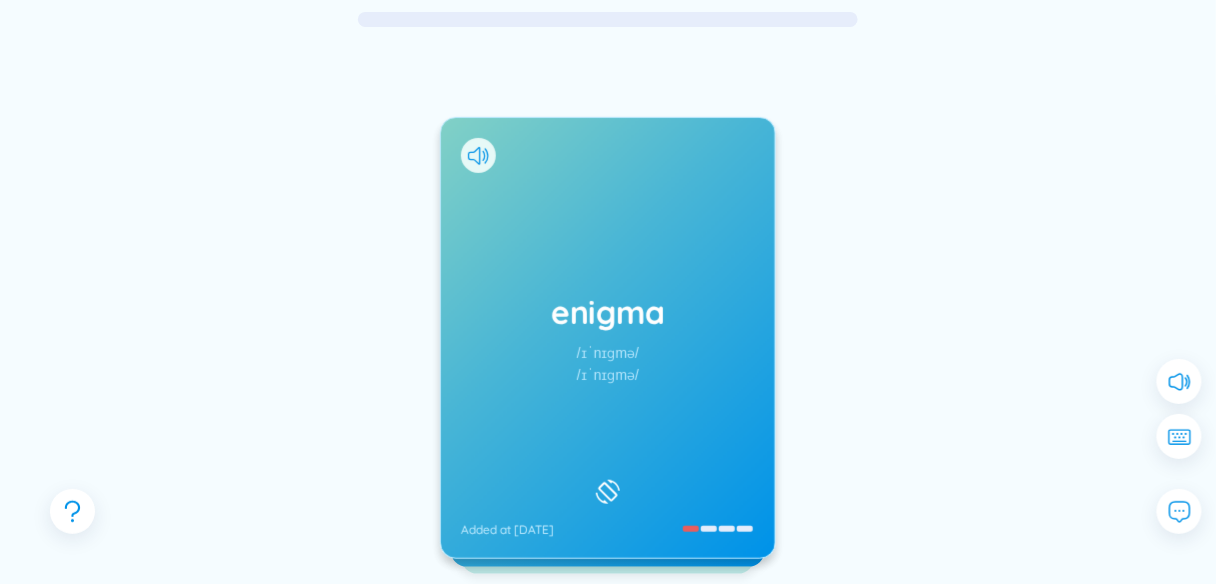 scroll, scrollTop: 163, scrollLeft: 0, axis: vertical 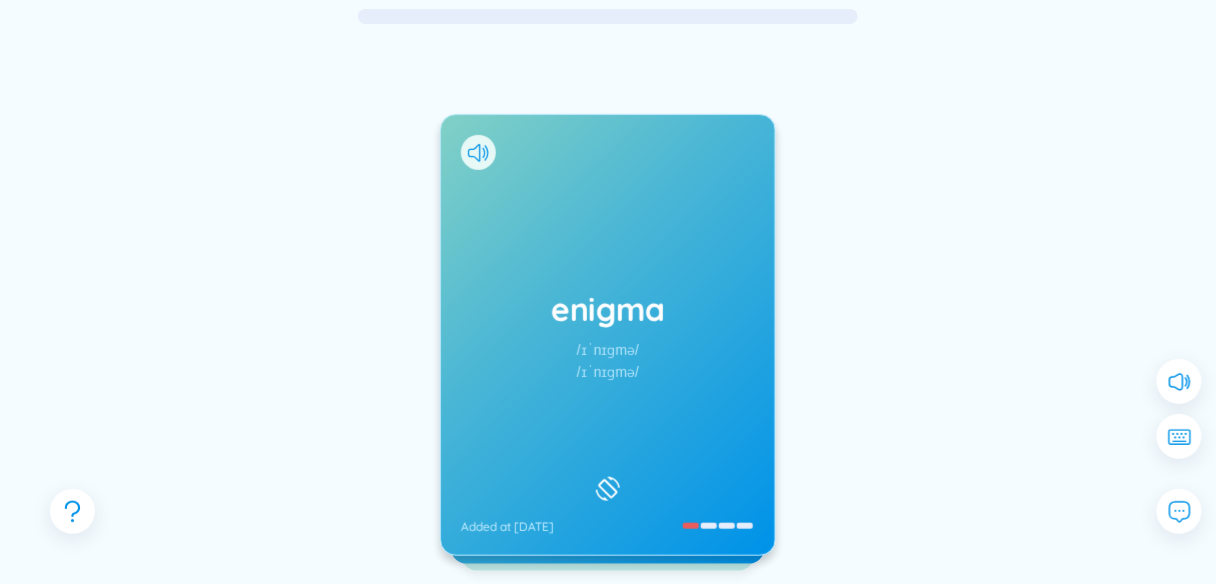 click at bounding box center [478, 152] 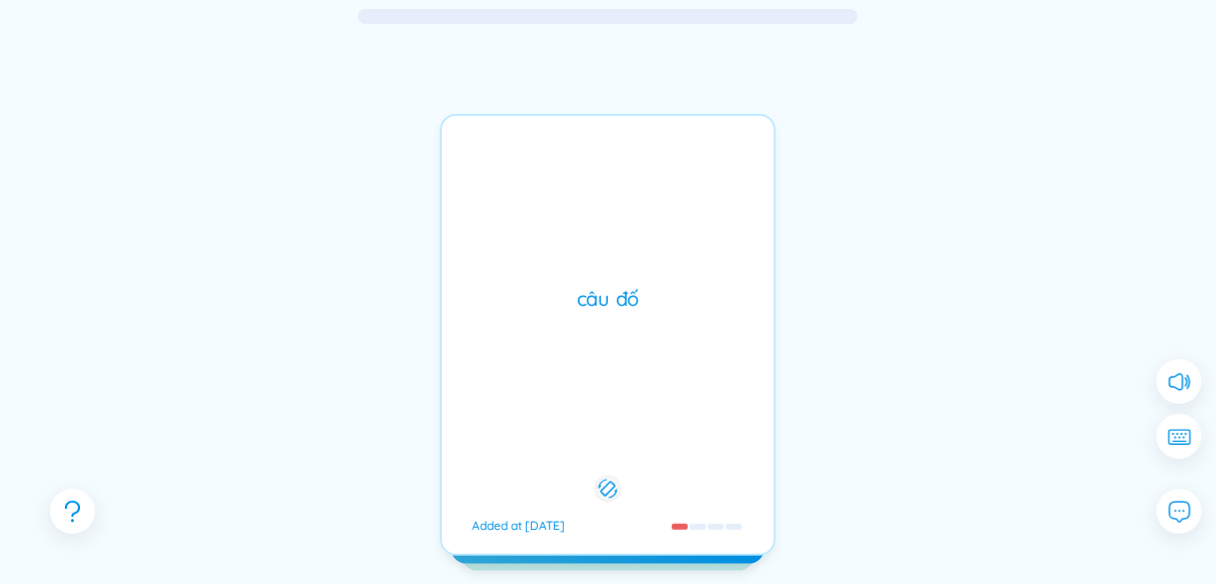 click on "Added at [DATE]" at bounding box center [608, 335] 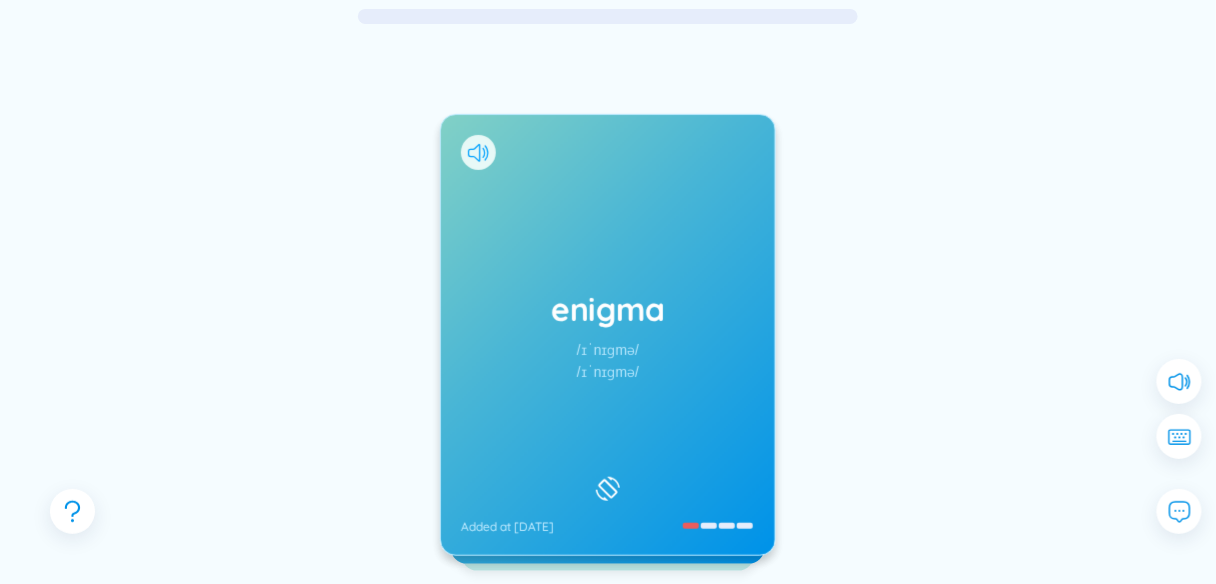click 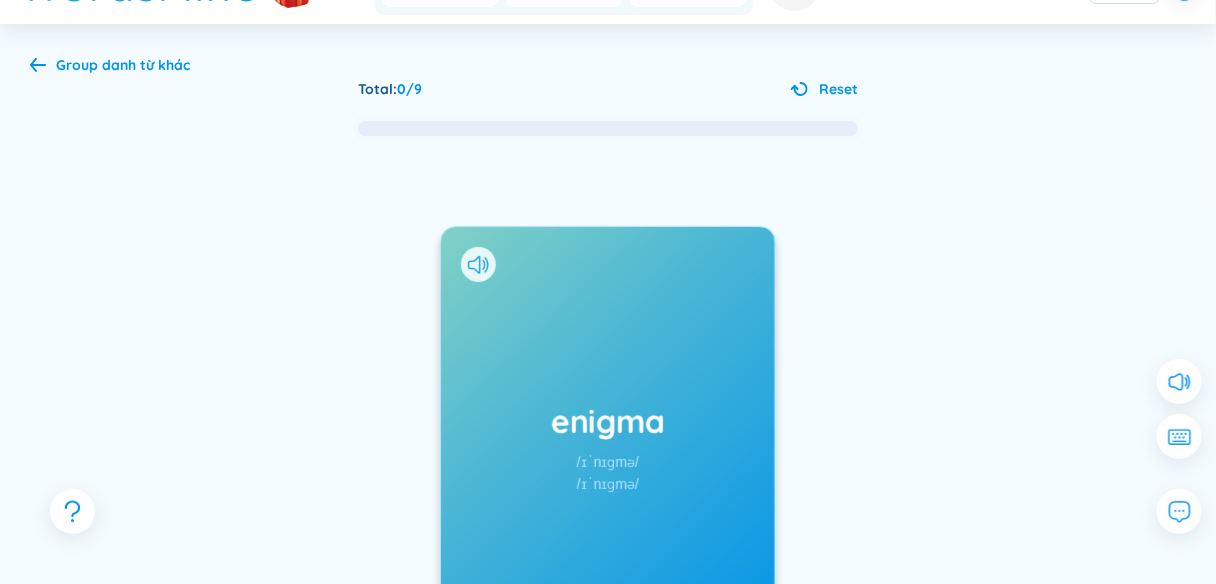 scroll, scrollTop: 15, scrollLeft: 0, axis: vertical 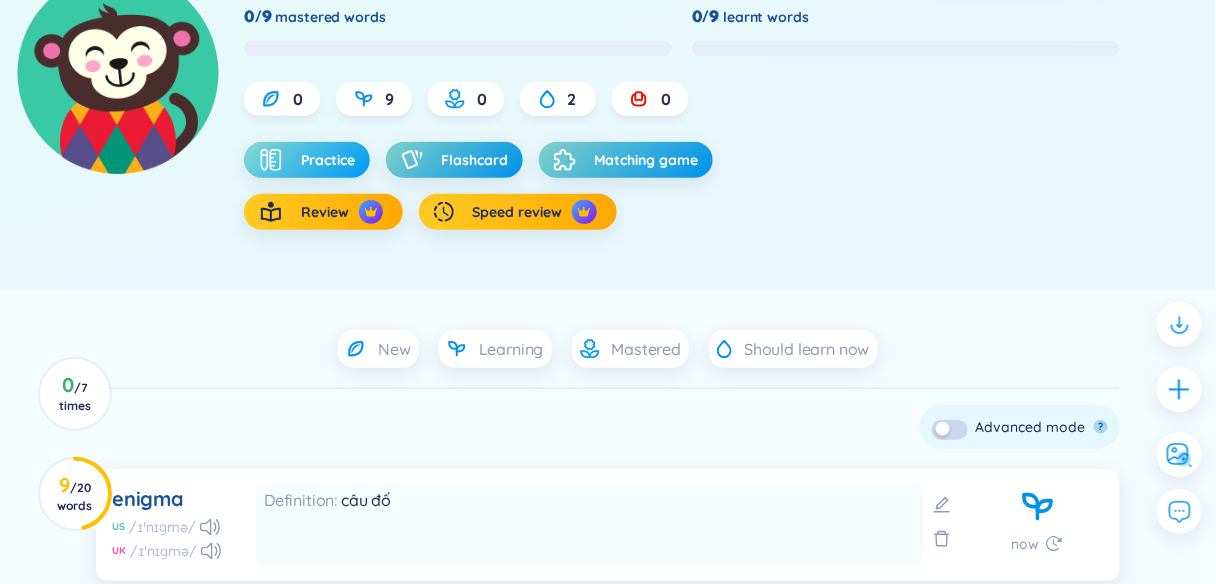 click on "Practice" at bounding box center (307, 160) 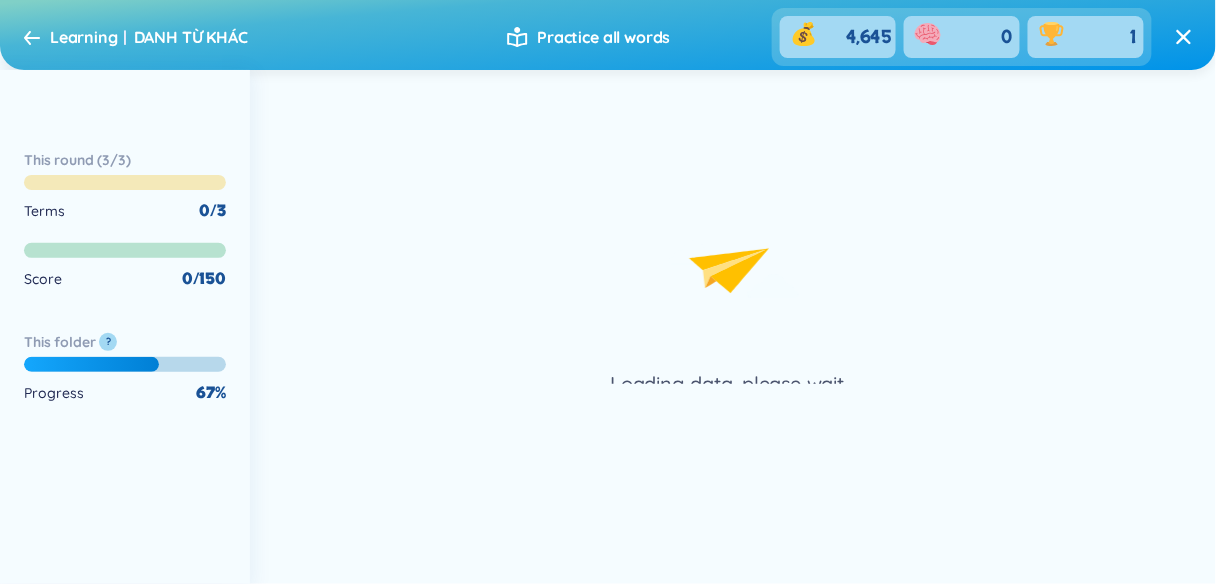scroll, scrollTop: 0, scrollLeft: 0, axis: both 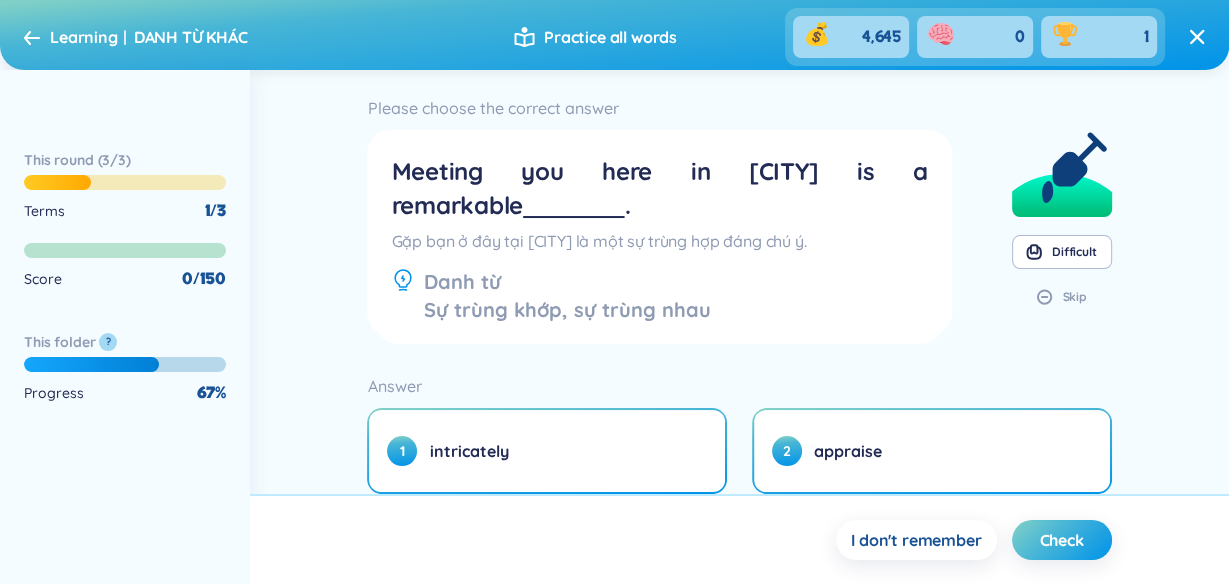 click on "Learning DANH TỪ KHÁC Practice all words 4,645 0 1" at bounding box center [614, 37] 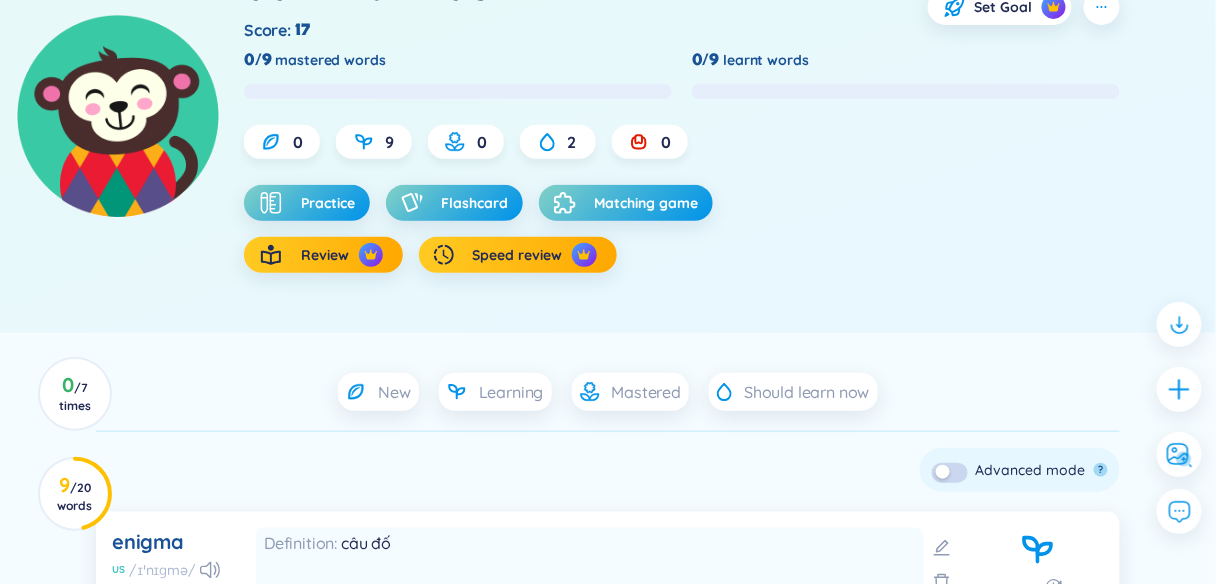 scroll, scrollTop: 192, scrollLeft: 0, axis: vertical 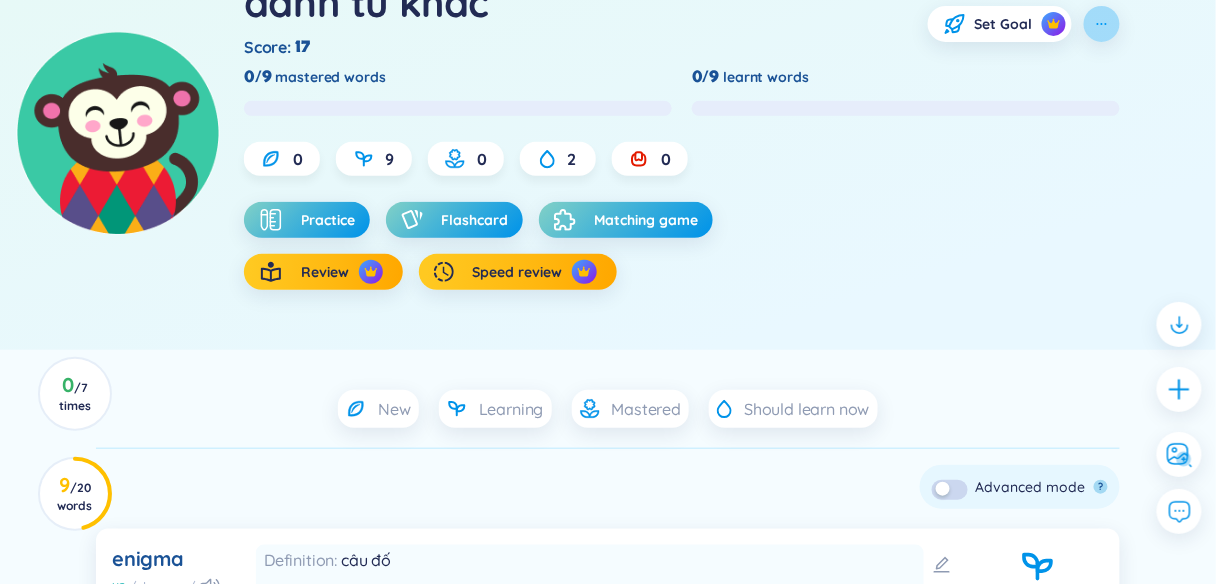 click at bounding box center [1102, 24] 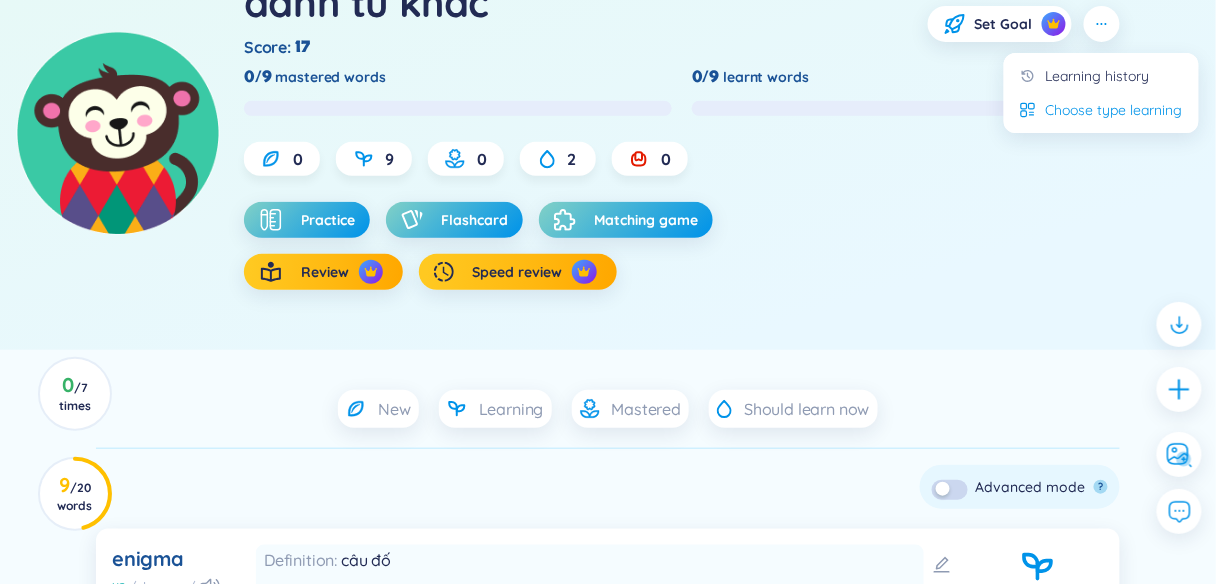 click on "Choose type learning" at bounding box center [1114, 110] 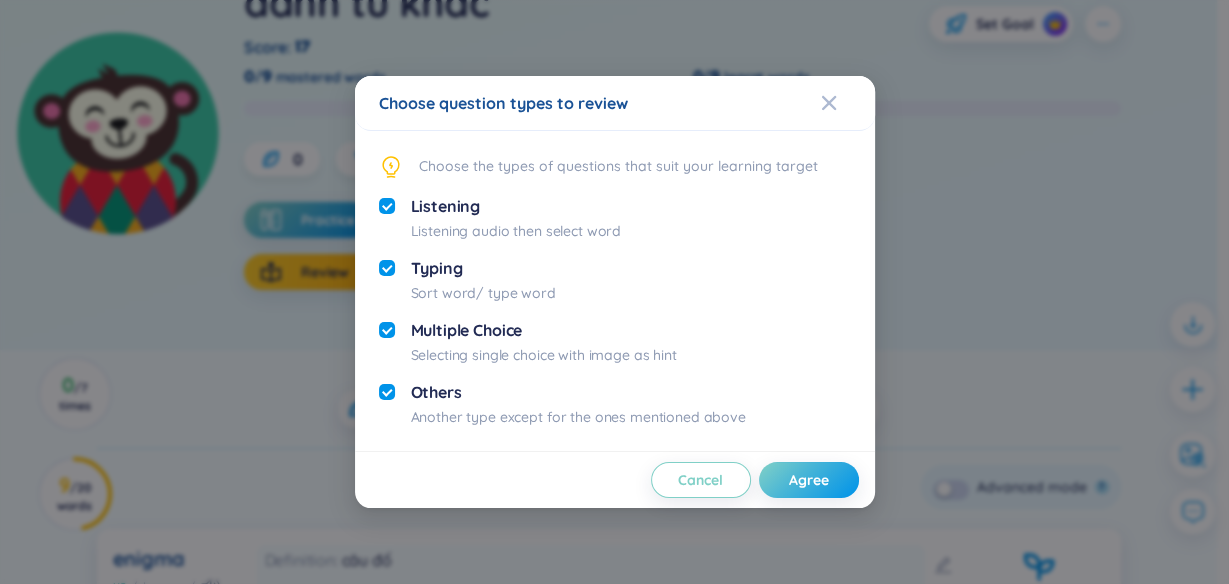 click on "Typing" at bounding box center [483, 268] 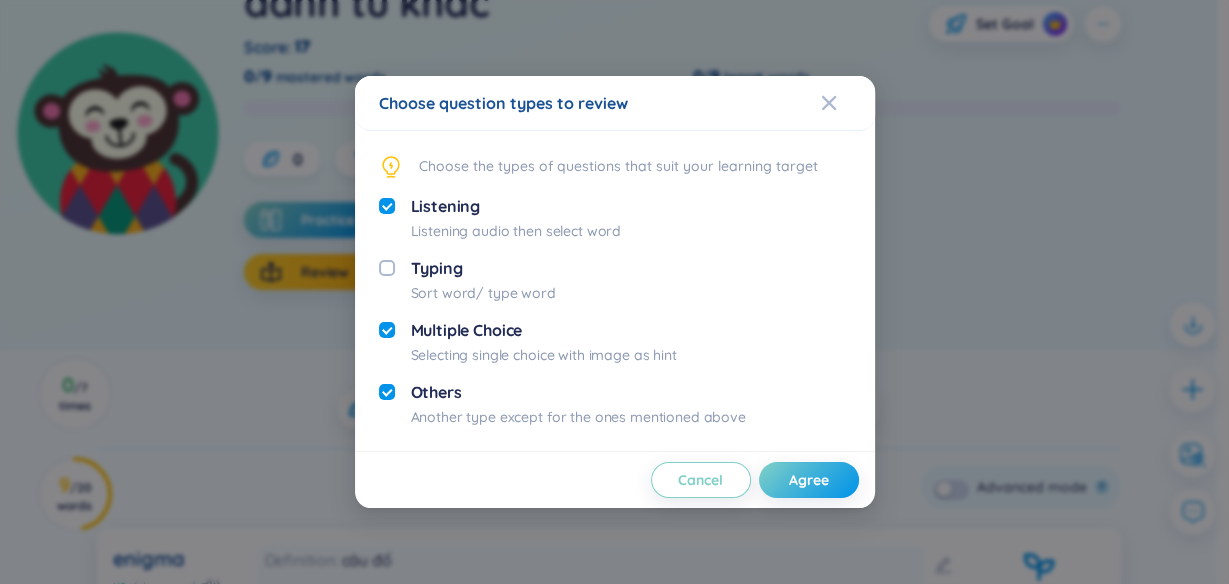 click on "Multiple Choice" at bounding box center (544, 330) 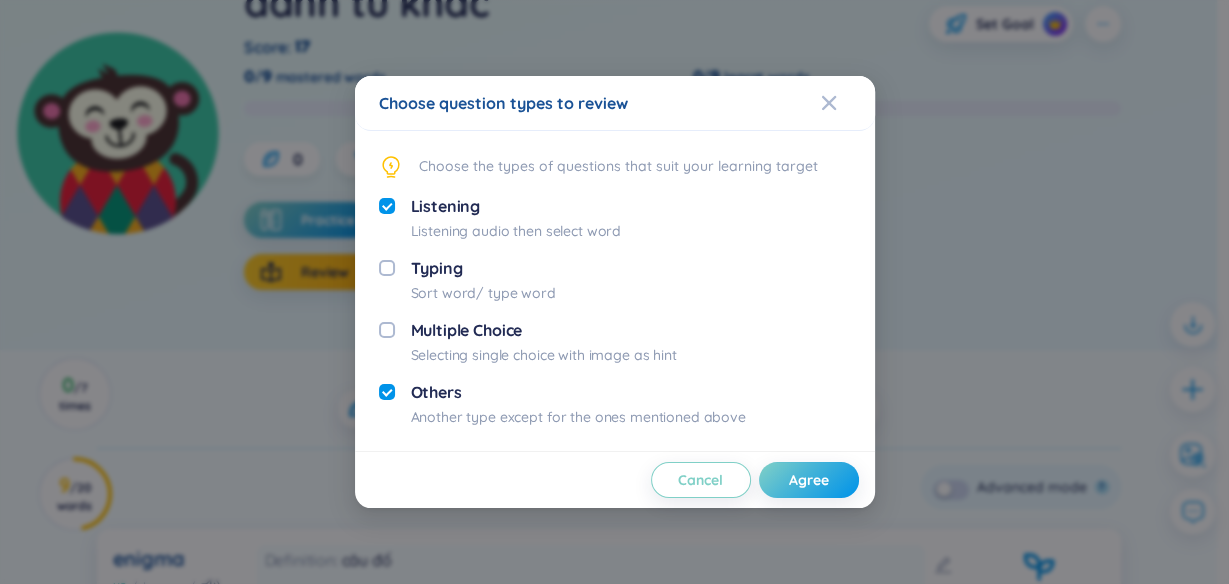 checkbox on "false" 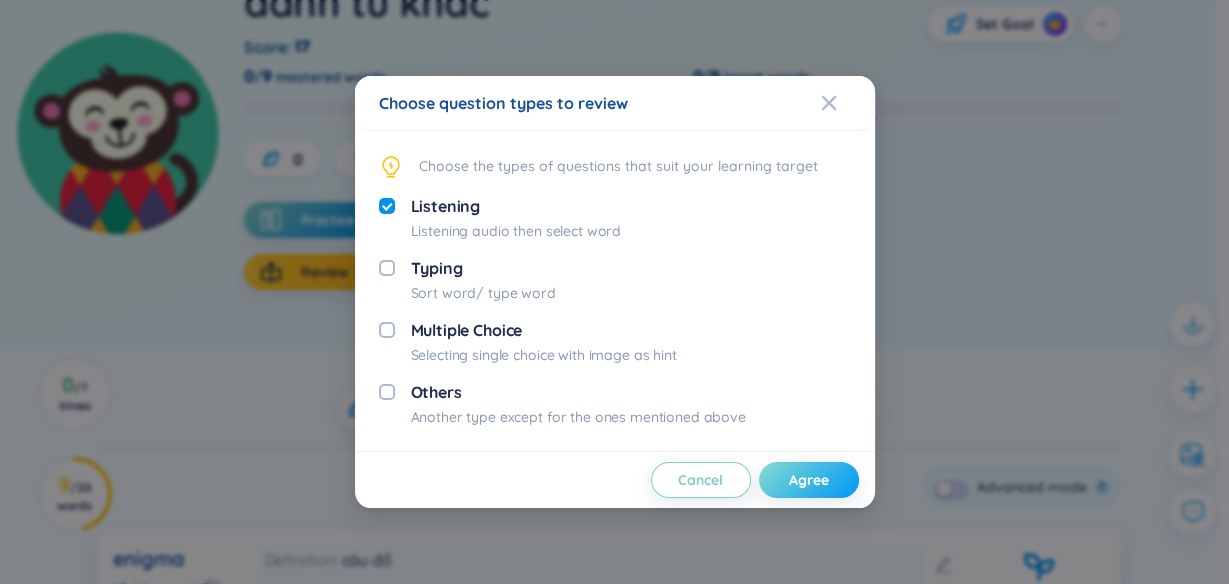 click on "Agree" at bounding box center (809, 480) 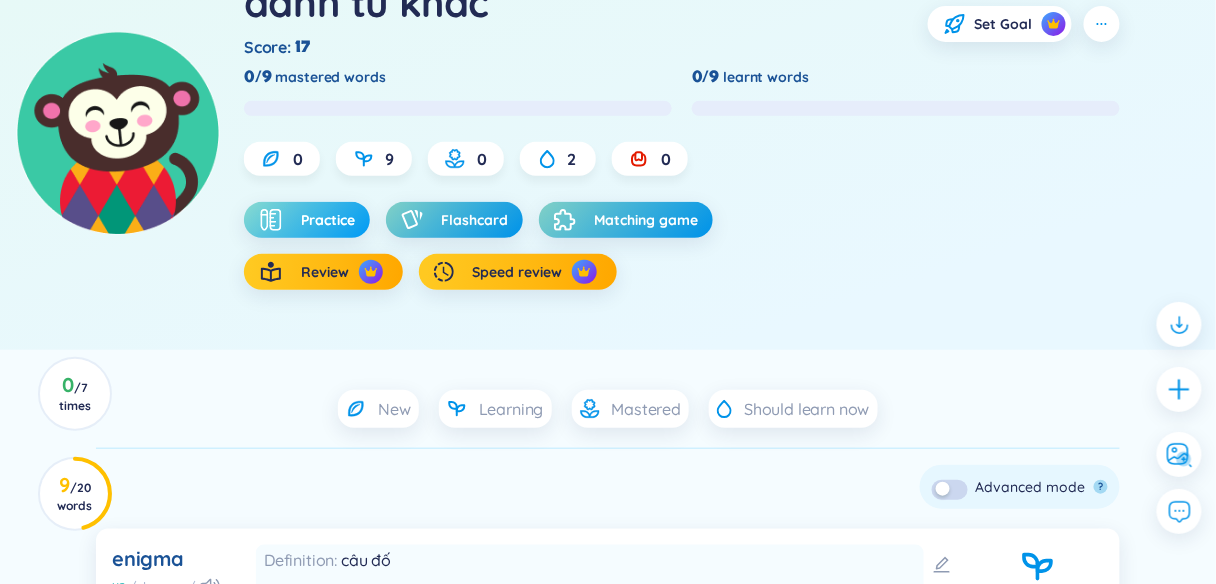 click on "Practice" at bounding box center (328, 220) 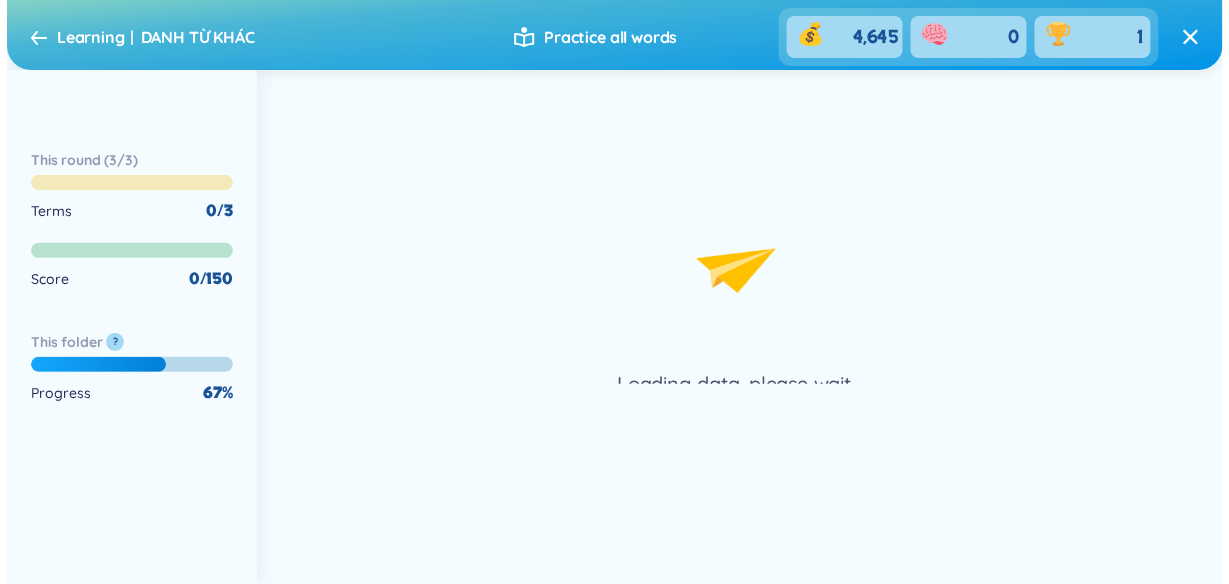 scroll, scrollTop: 0, scrollLeft: 0, axis: both 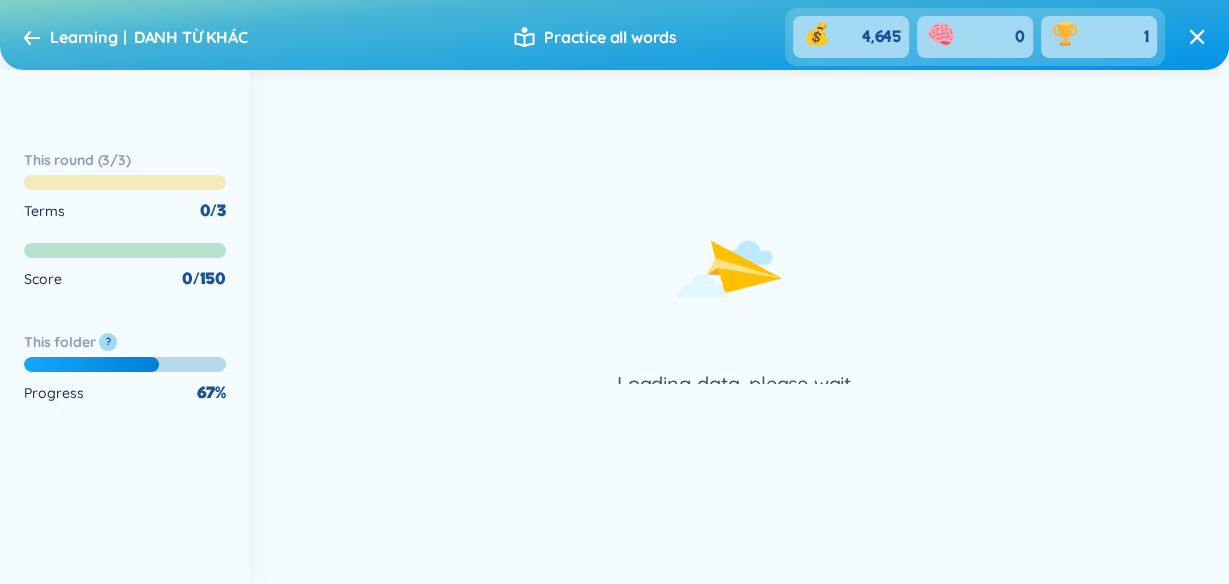 click 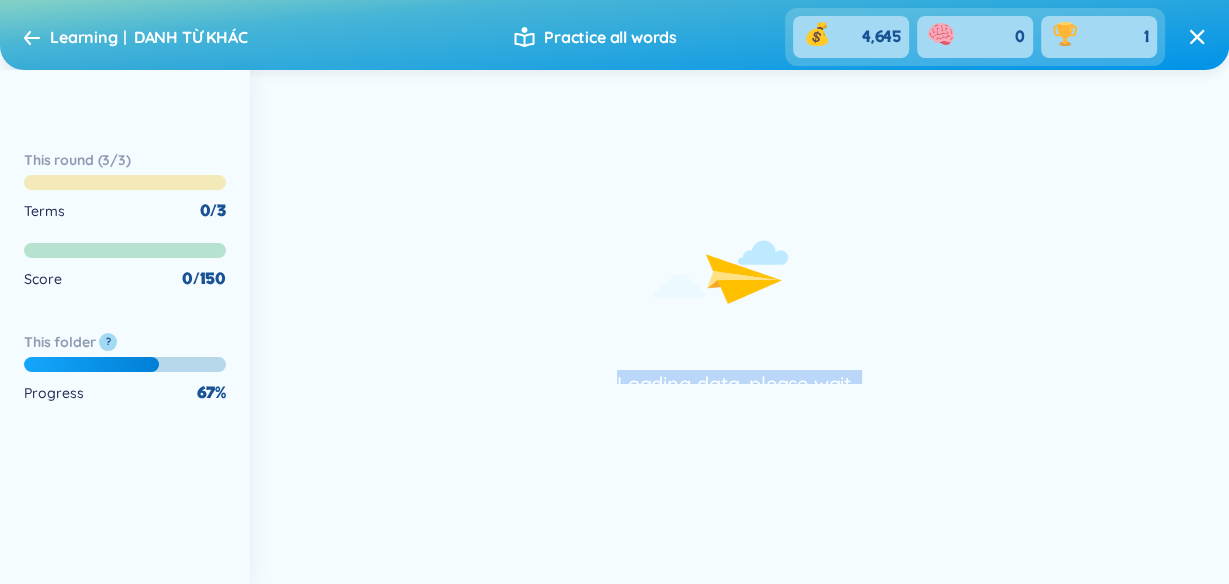 click 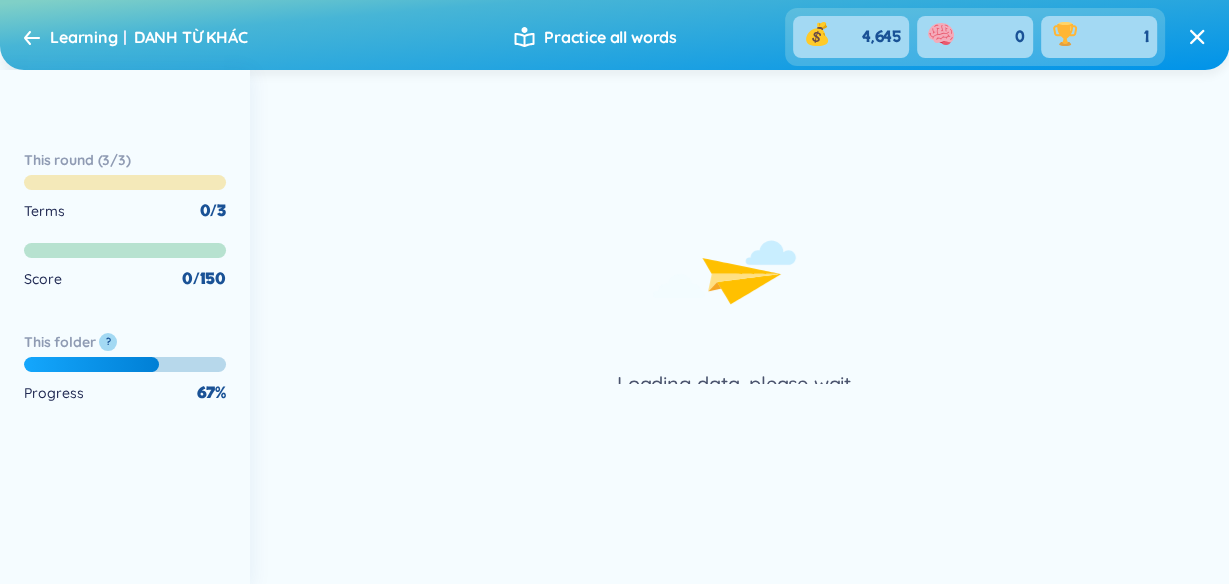 drag, startPoint x: 774, startPoint y: 270, endPoint x: 836, endPoint y: 259, distance: 62.968246 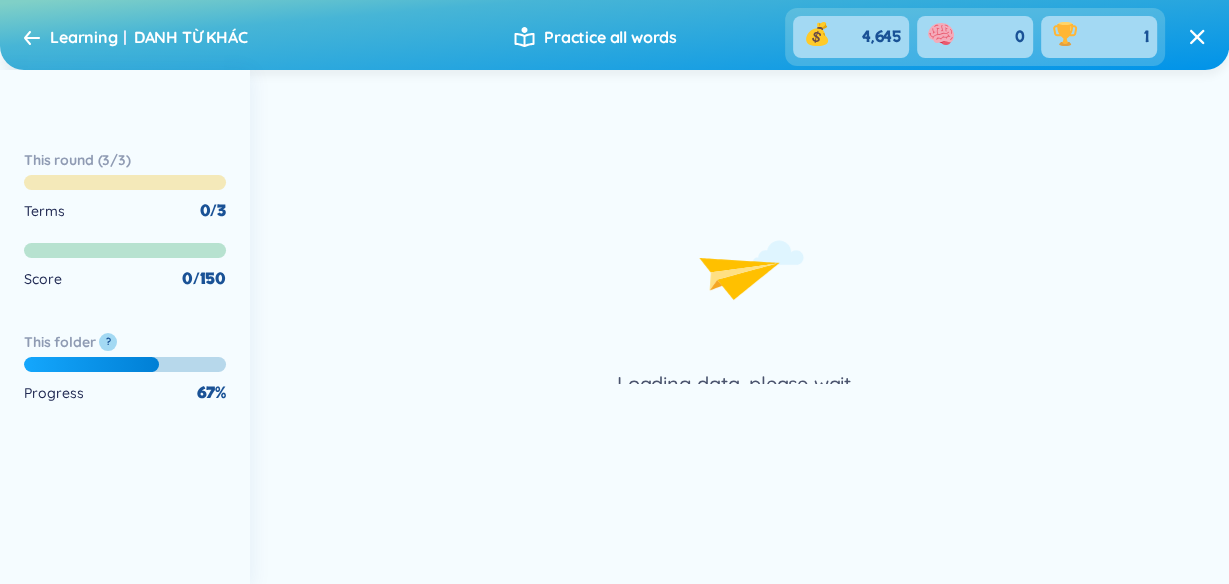 drag, startPoint x: 850, startPoint y: 259, endPoint x: 1032, endPoint y: 259, distance: 182 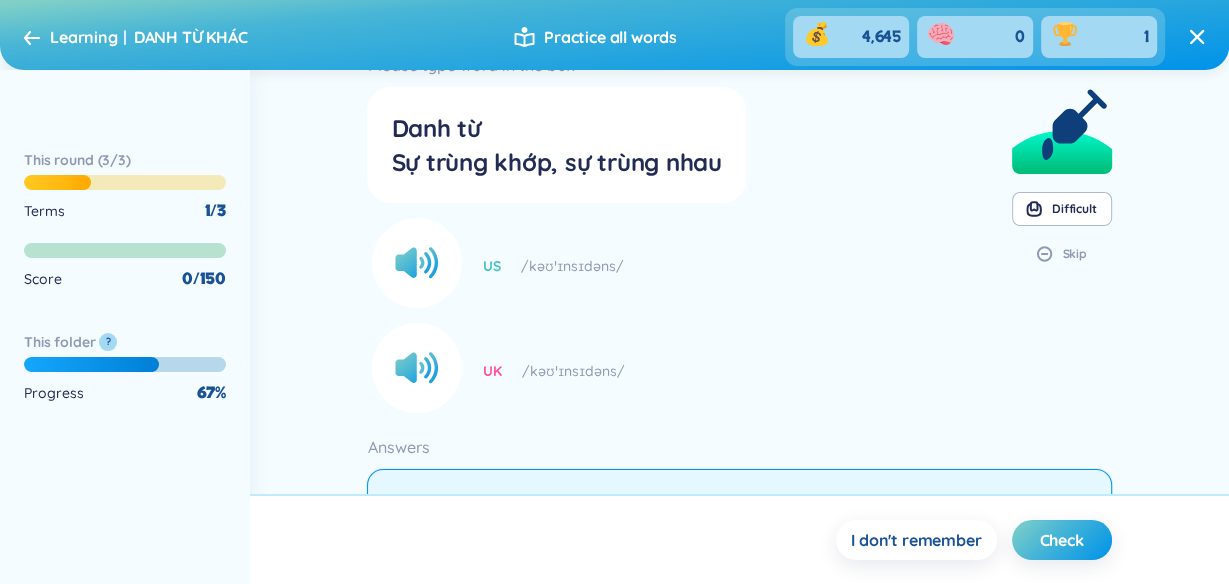 scroll, scrollTop: 45, scrollLeft: 0, axis: vertical 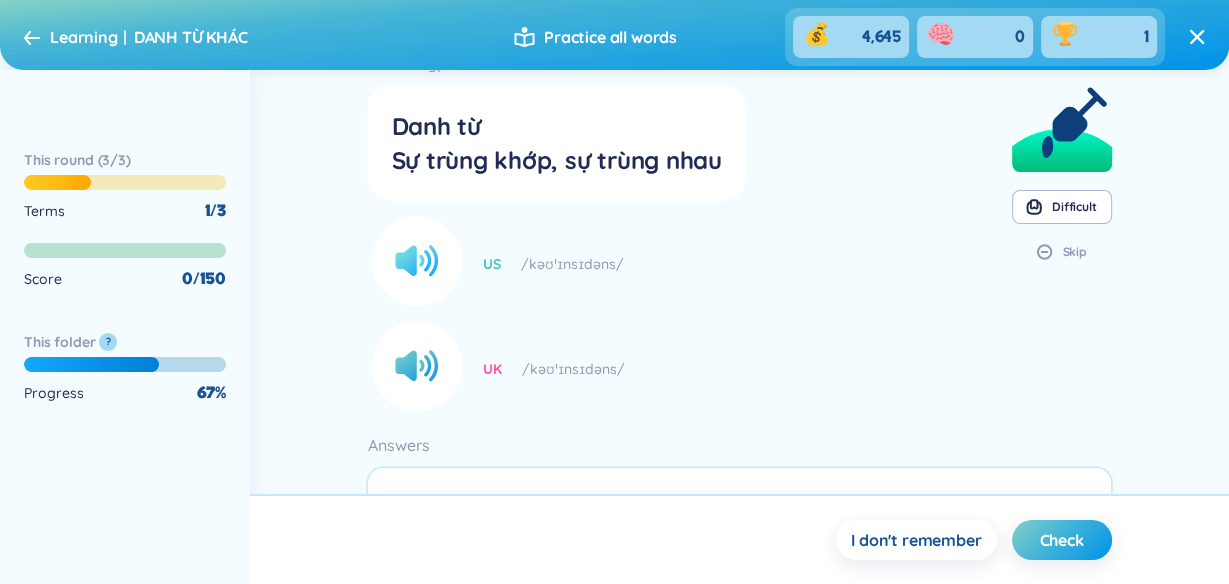 click 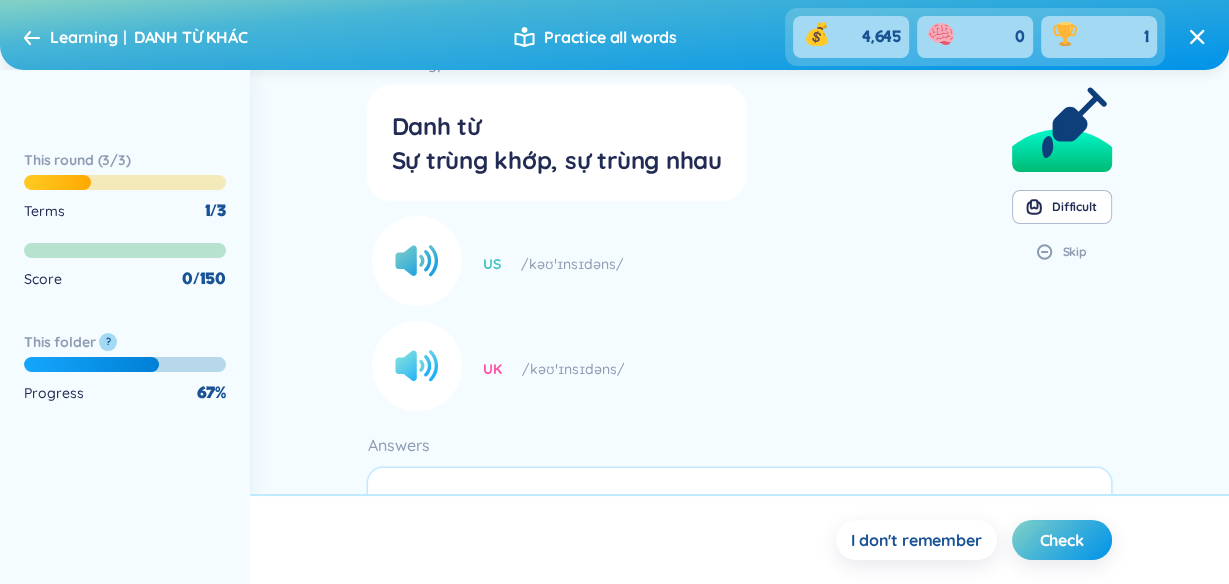 click 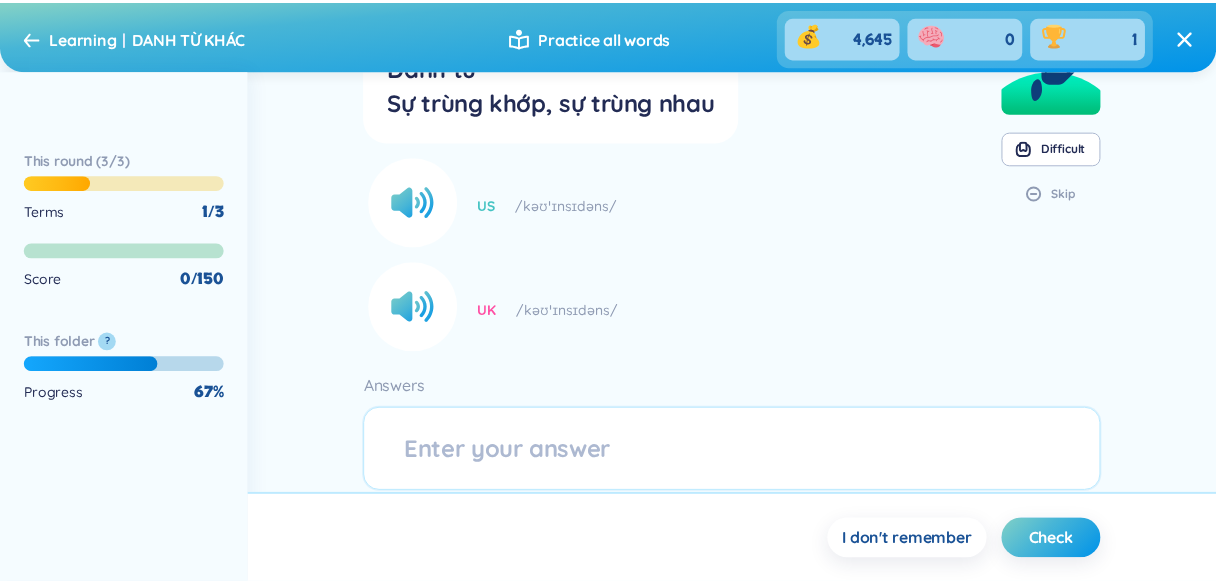 scroll, scrollTop: 113, scrollLeft: 0, axis: vertical 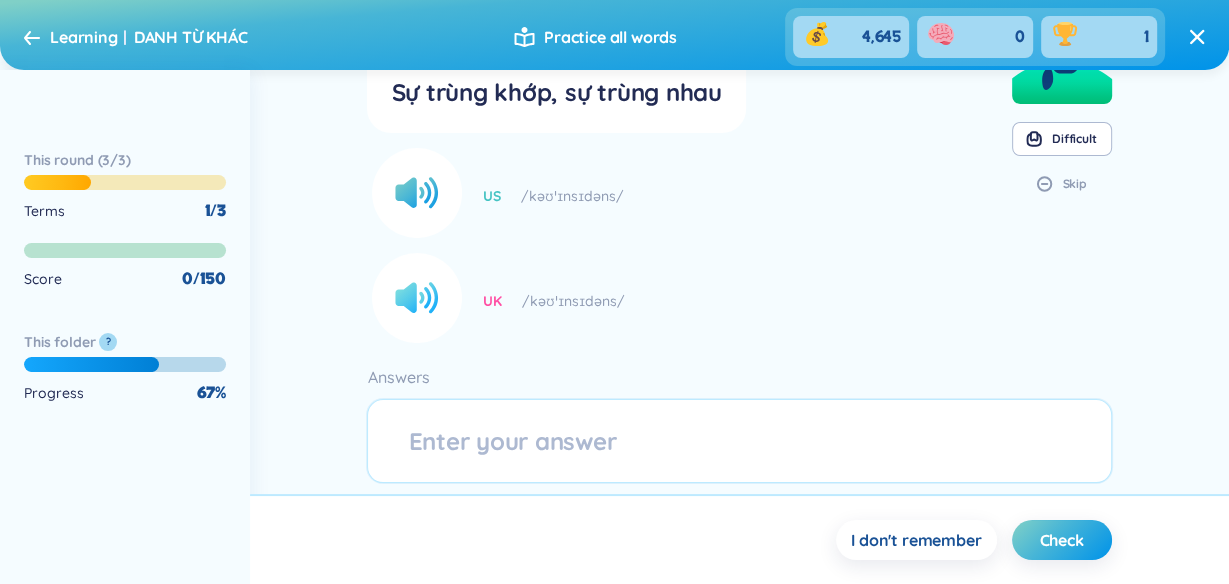click 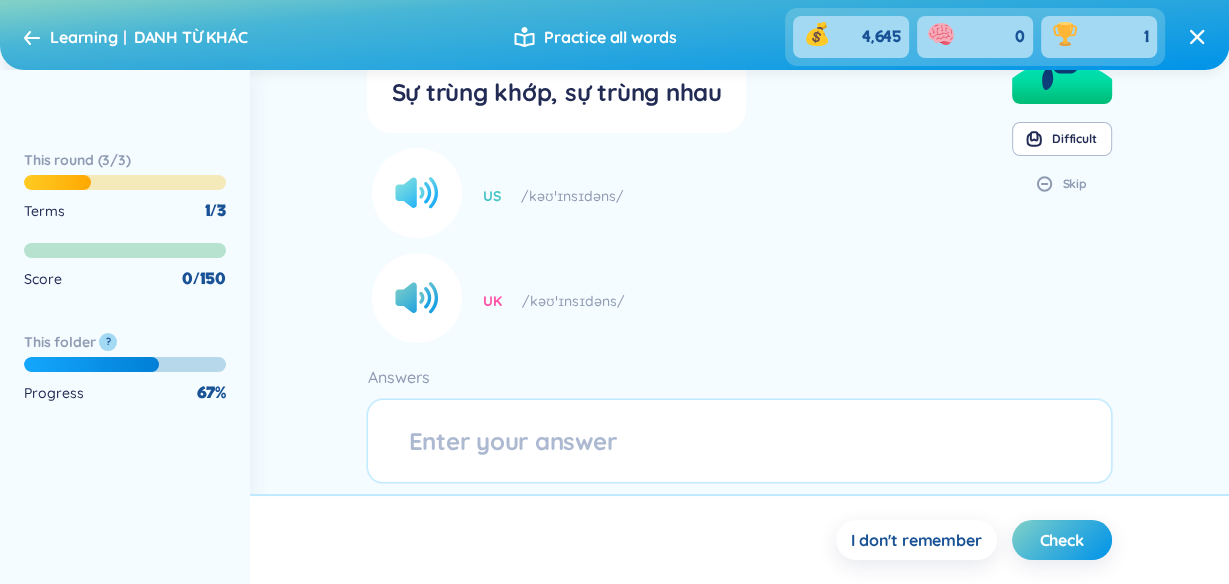 click 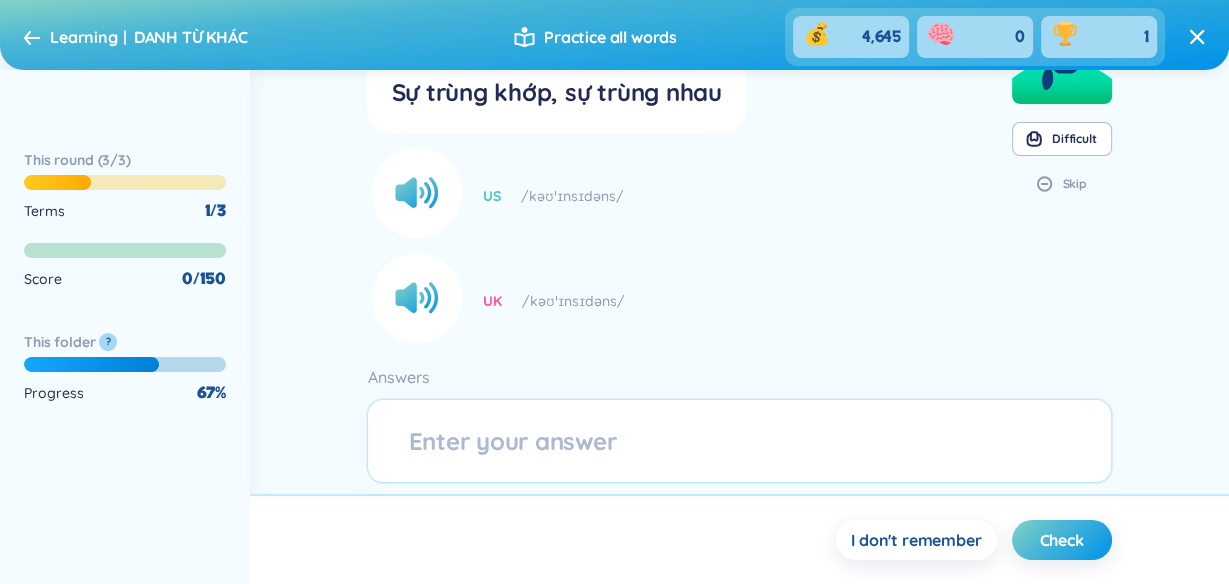 click on "Learning DANH TỪ KHÁC Practice all words 4,645 0 1" at bounding box center (614, 35) 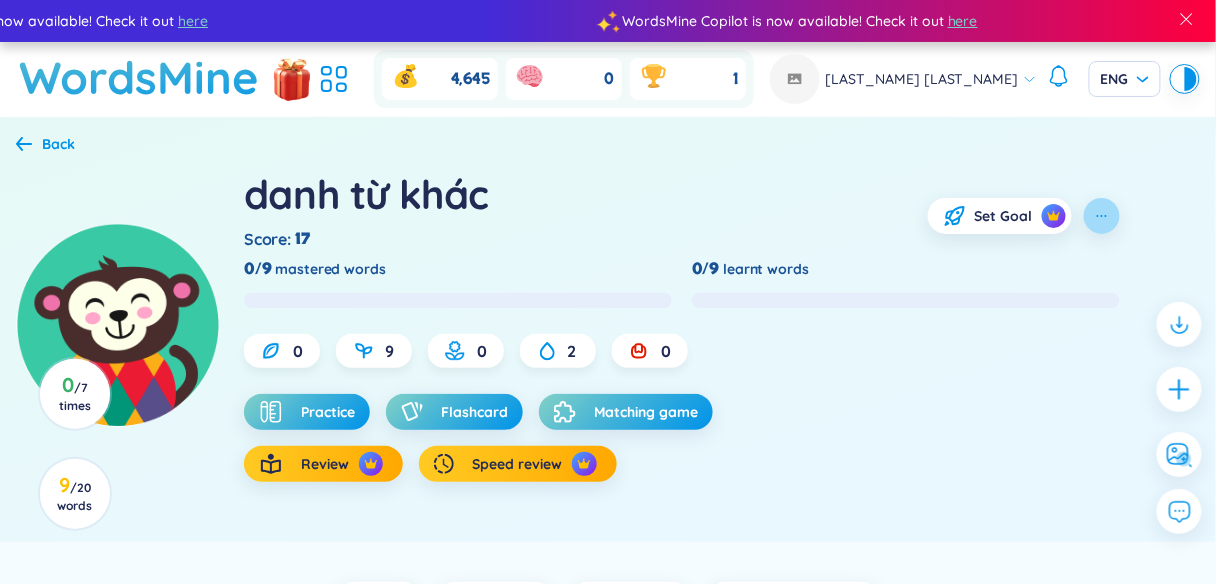 click at bounding box center (1102, 216) 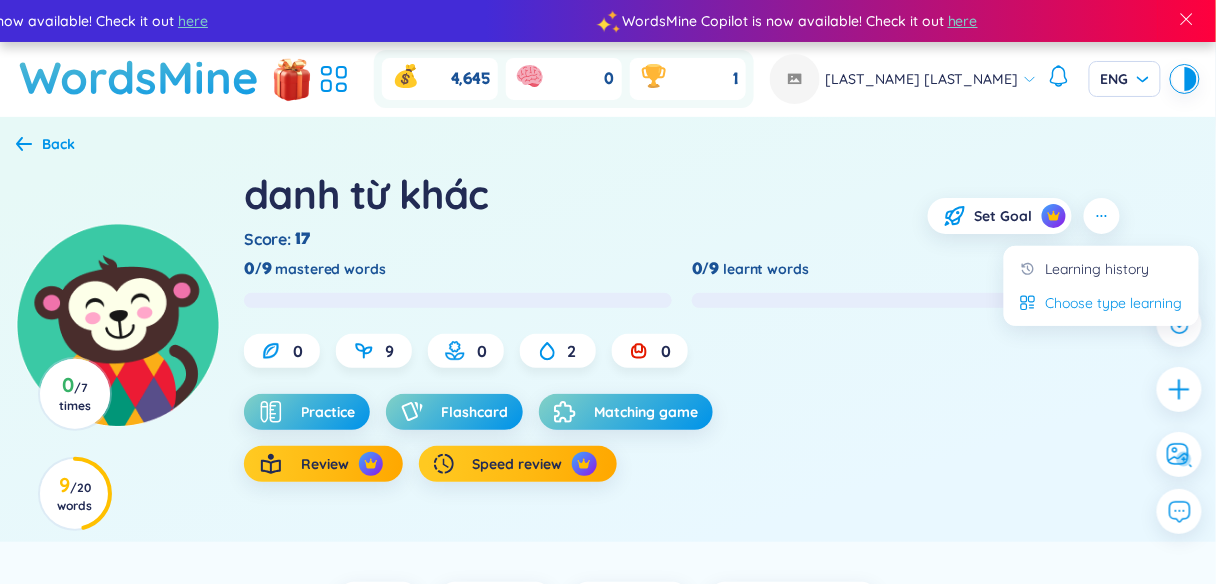 click on "Choose type learning" at bounding box center [1114, 303] 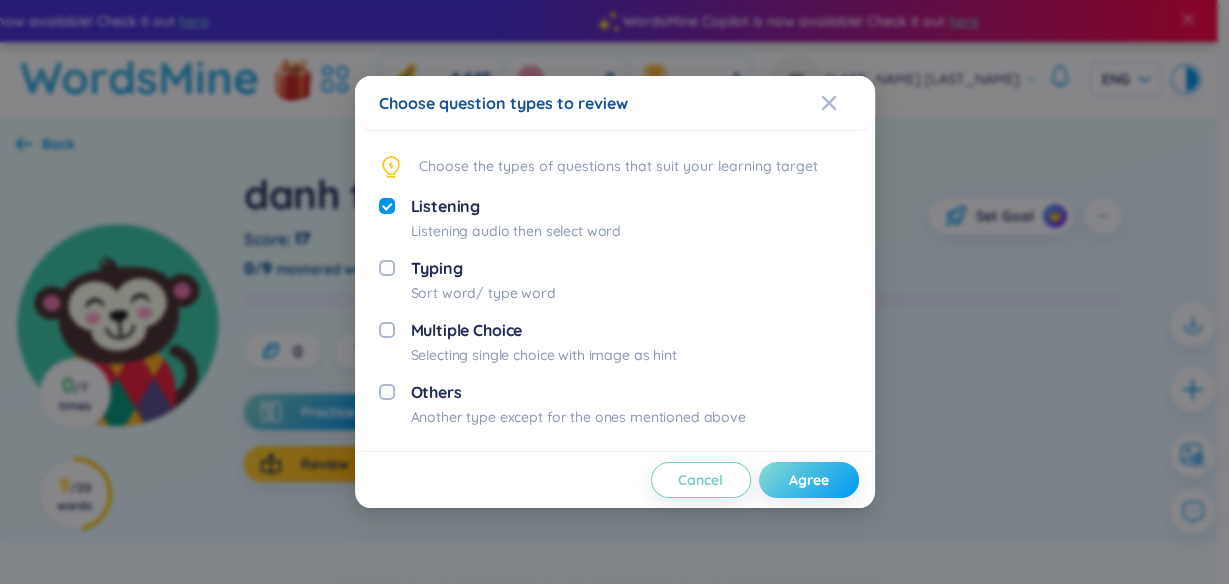 click on "Agree" at bounding box center [809, 480] 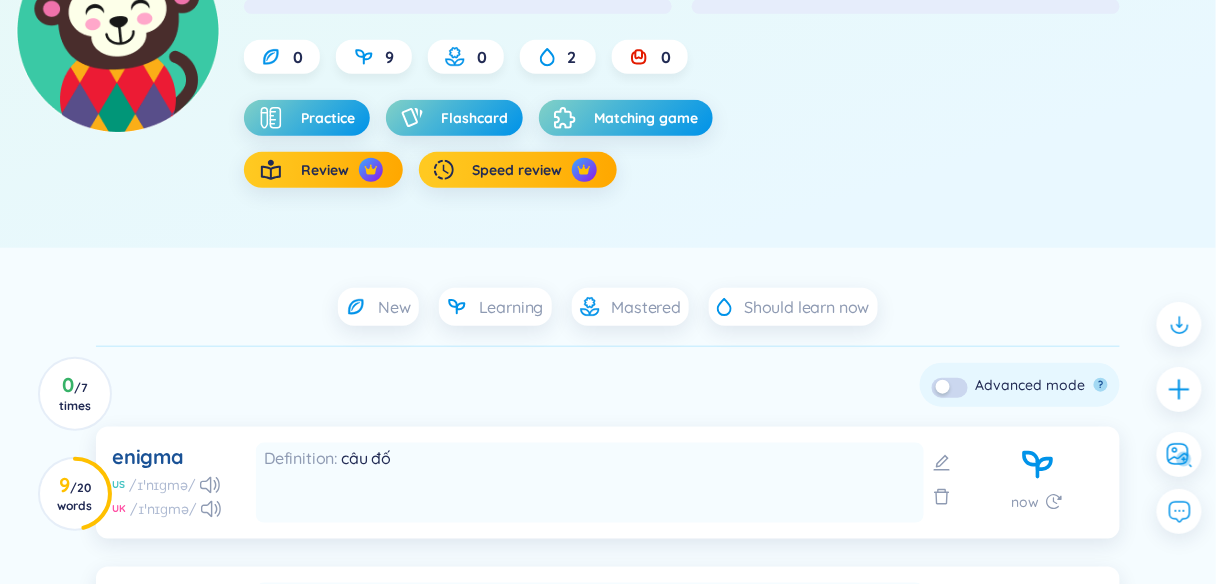 scroll, scrollTop: 269, scrollLeft: 0, axis: vertical 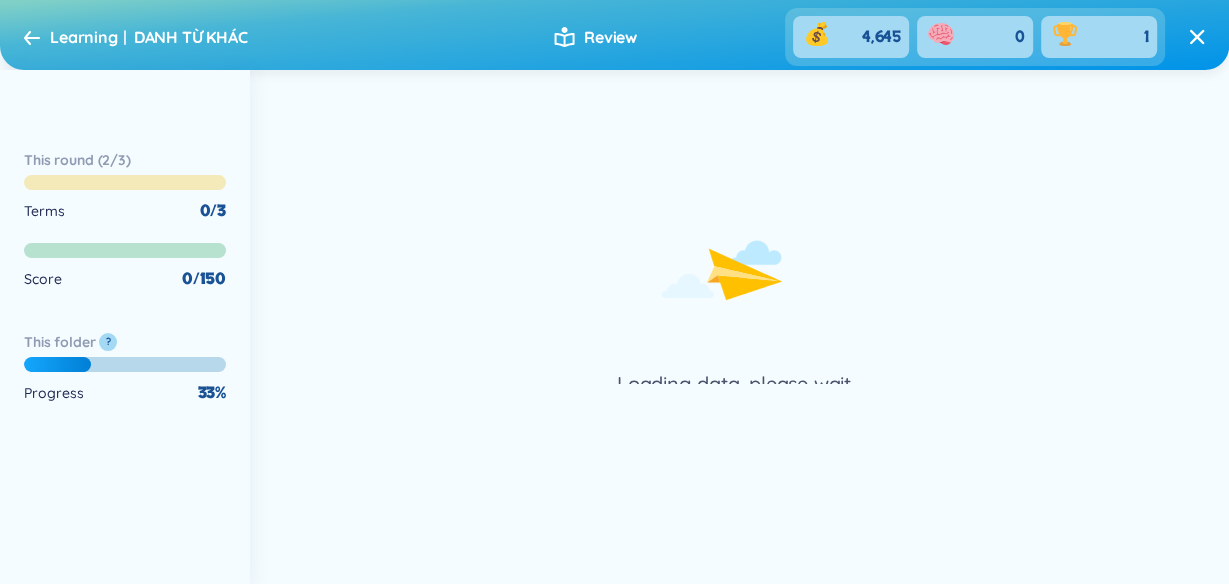 click on "Learning" at bounding box center [84, 37] 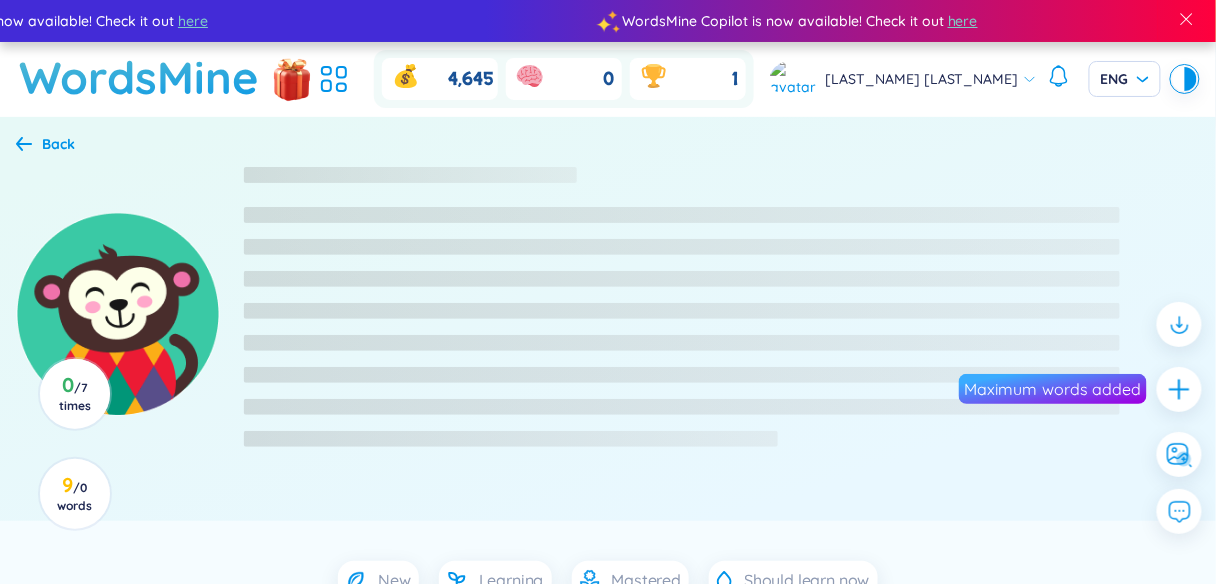 click on "WordsMine 4,645 0 1 [LAST_NAME] ENG Back New Learning Mastered Should learn now Check all Delete Skip ? Advanced mode ? Loading data, please wait... 1 0 / 7 times X 0 of 7 words have been created Upgrade to WordsMine Premium to go unlimited and unlock more features! View Plans 9 / 0 words X 9 of 0 words have been created Upgrade to WordsMine Premium to go unlimited and unlock more features! View Plans" at bounding box center (608, 563) 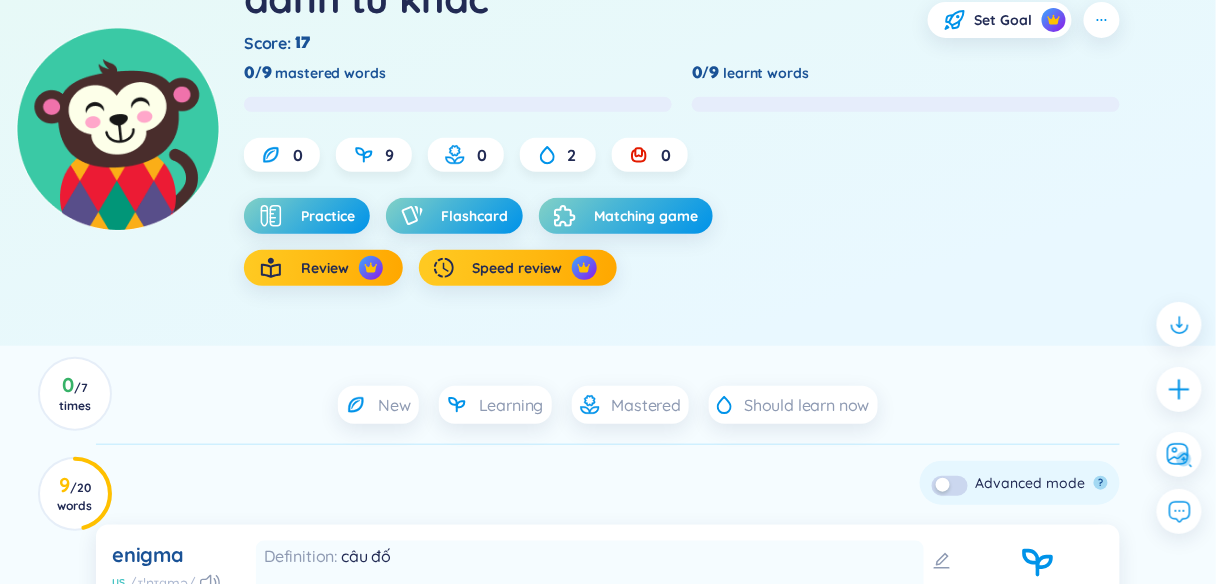 scroll, scrollTop: 101, scrollLeft: 0, axis: vertical 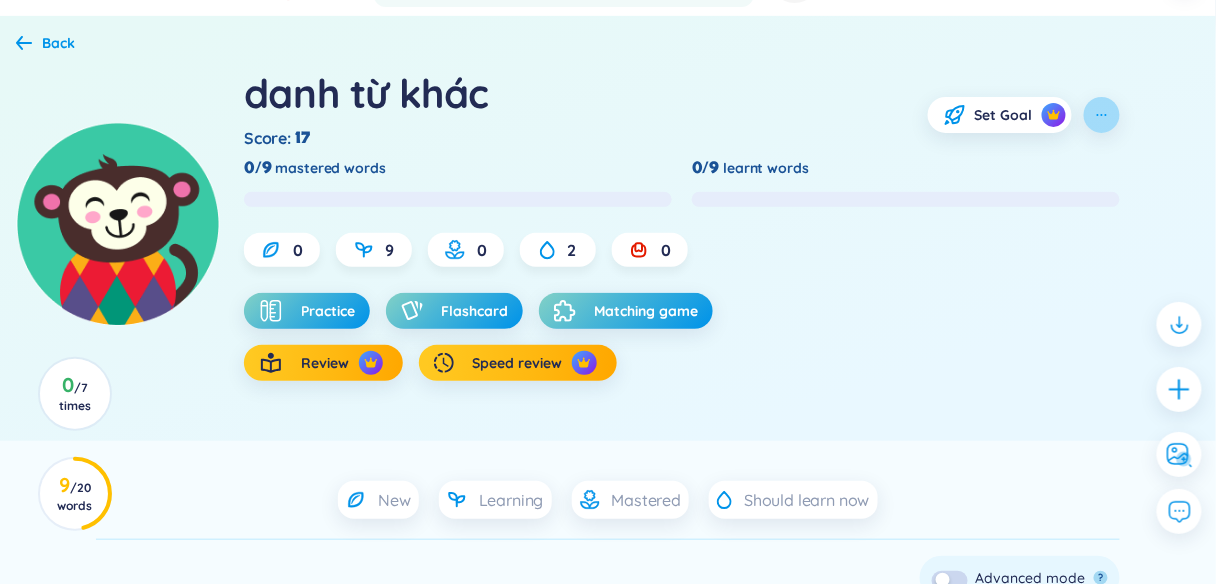 click at bounding box center (1102, 115) 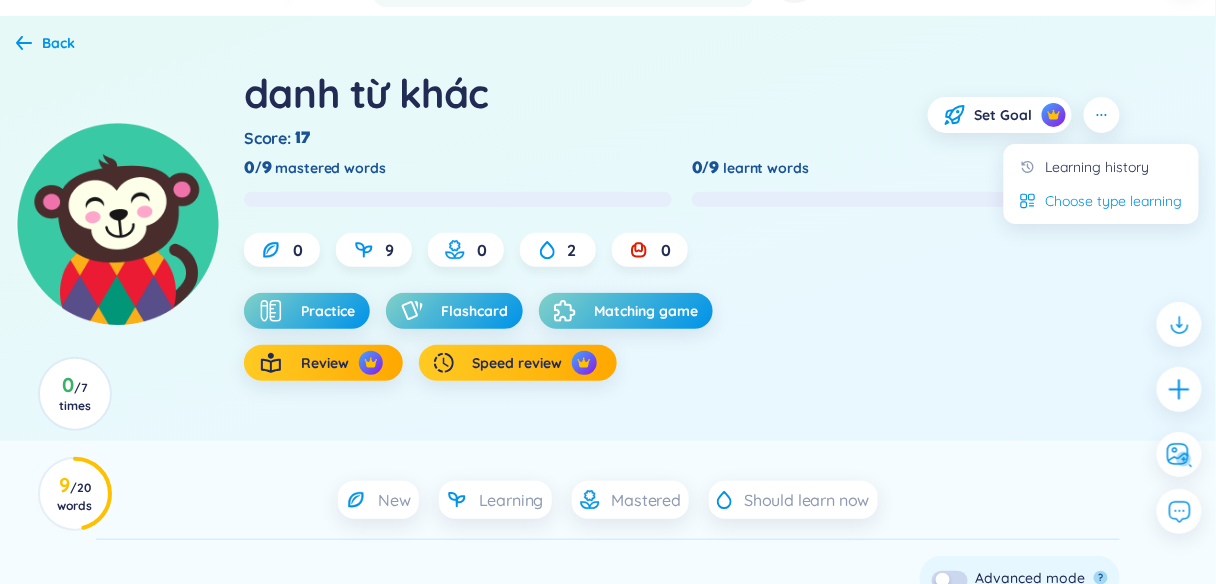 click on "Choose type learning" at bounding box center (1114, 201) 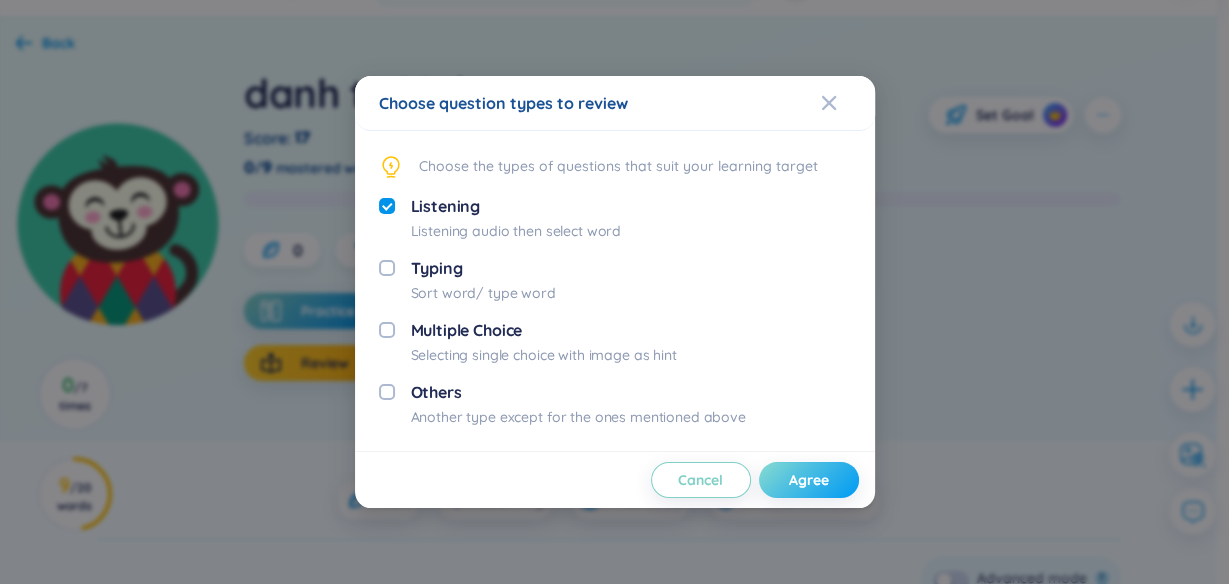 click on "Agree" at bounding box center (809, 480) 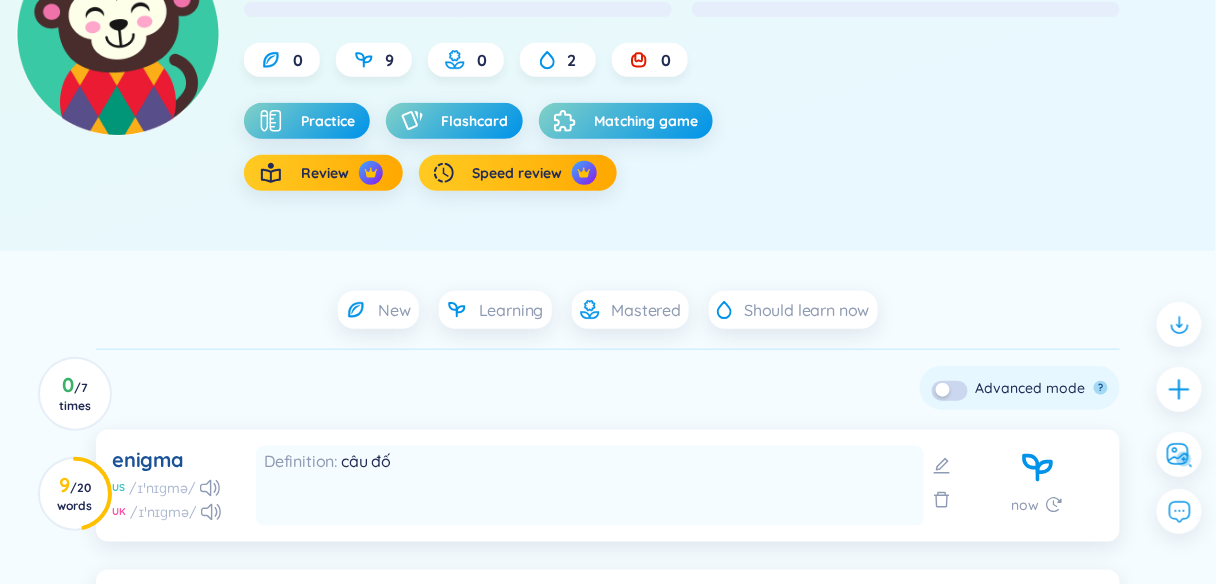scroll, scrollTop: 262, scrollLeft: 0, axis: vertical 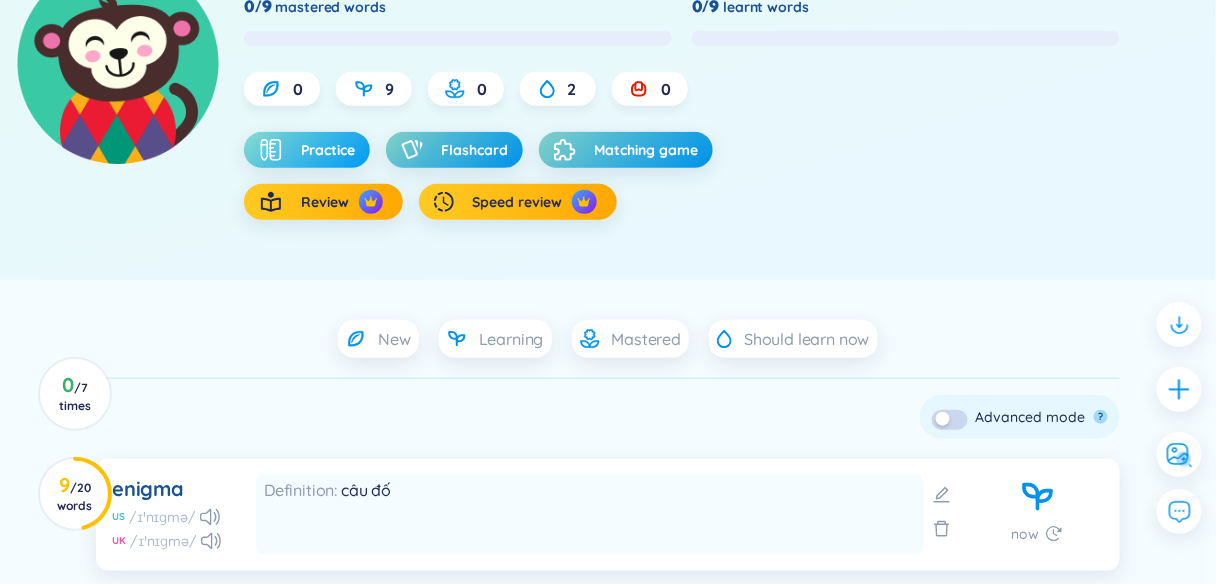 click on "Practice" at bounding box center (328, 150) 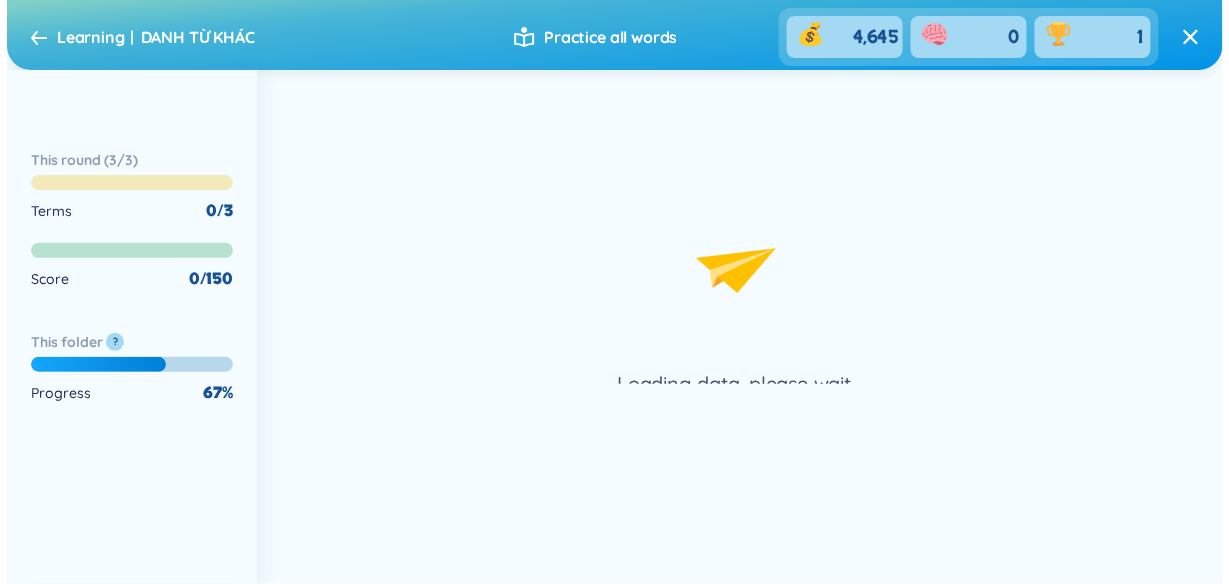 scroll, scrollTop: 0, scrollLeft: 0, axis: both 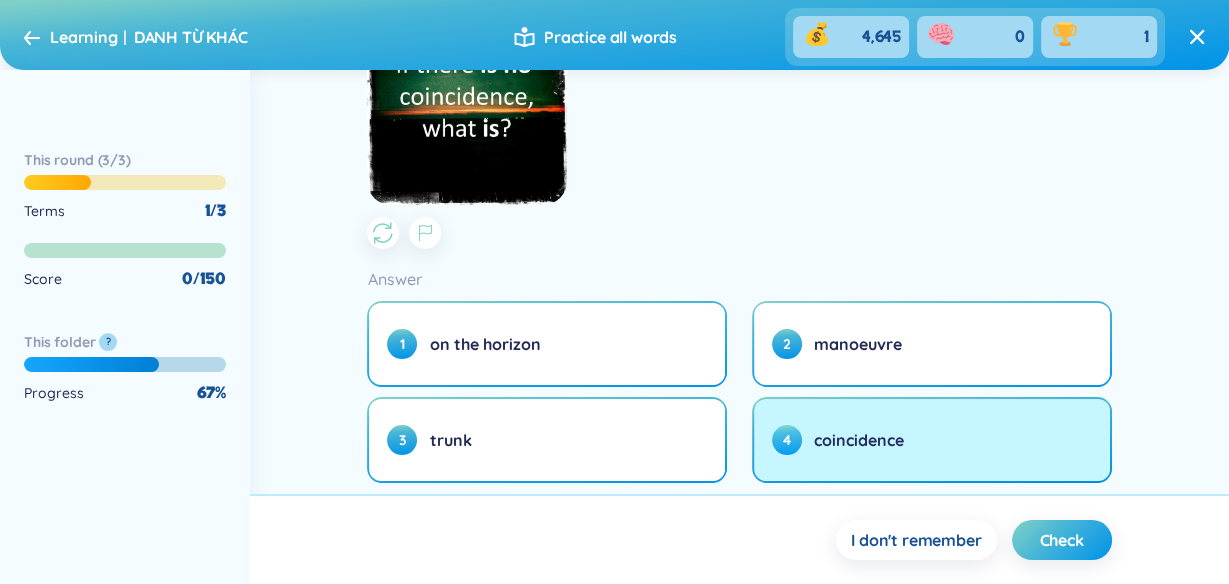 click on "4 coincidence" at bounding box center [932, 440] 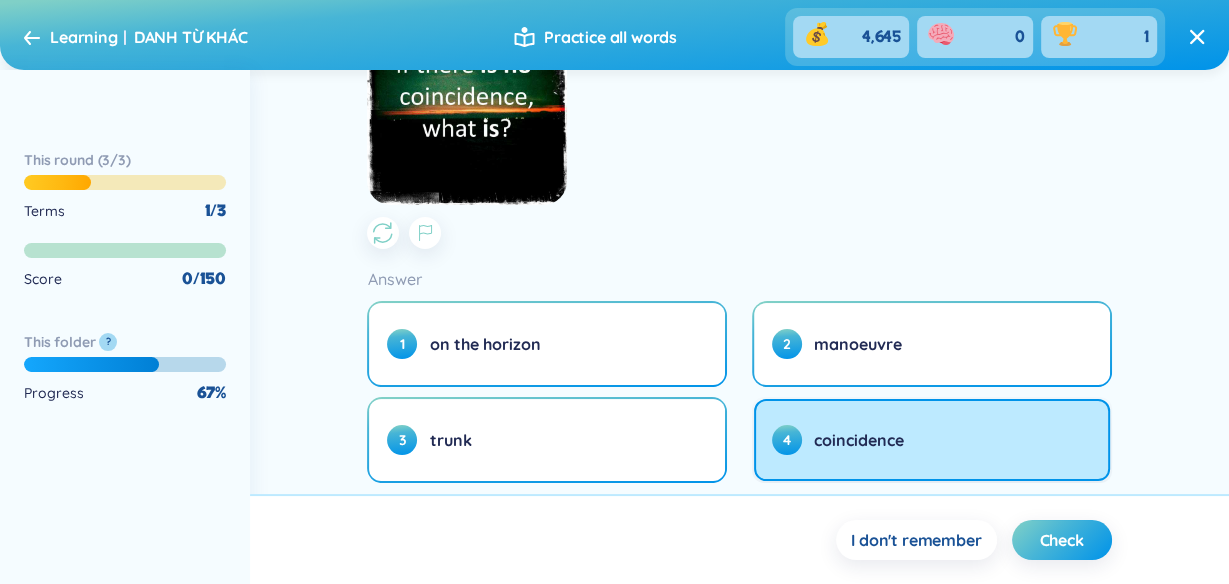 scroll, scrollTop: 520, scrollLeft: 0, axis: vertical 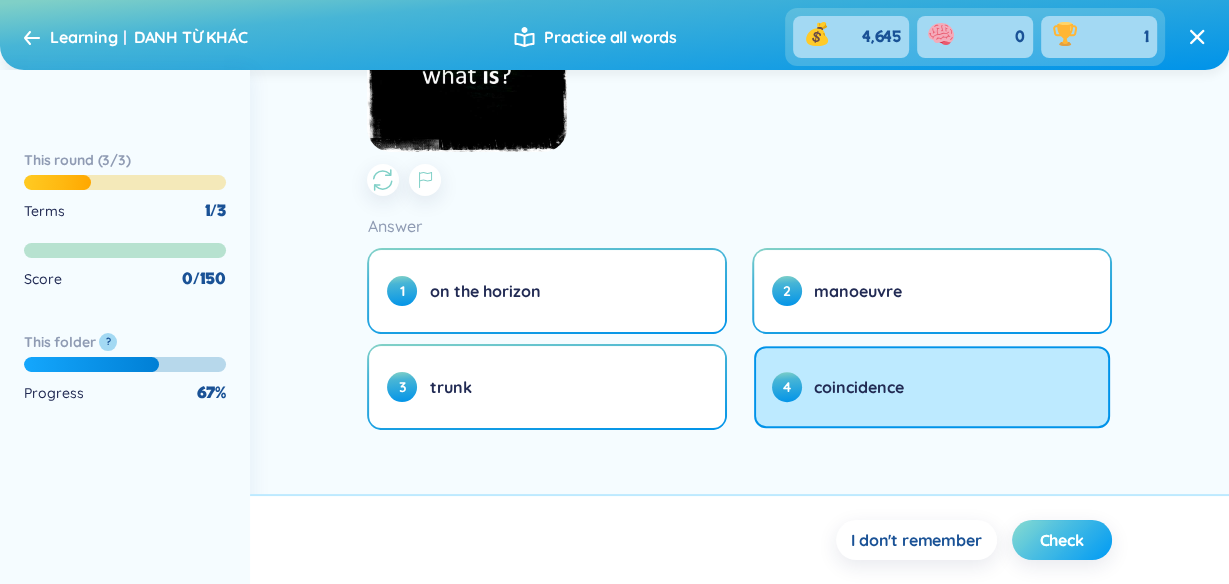 click on "Check" at bounding box center [1061, 540] 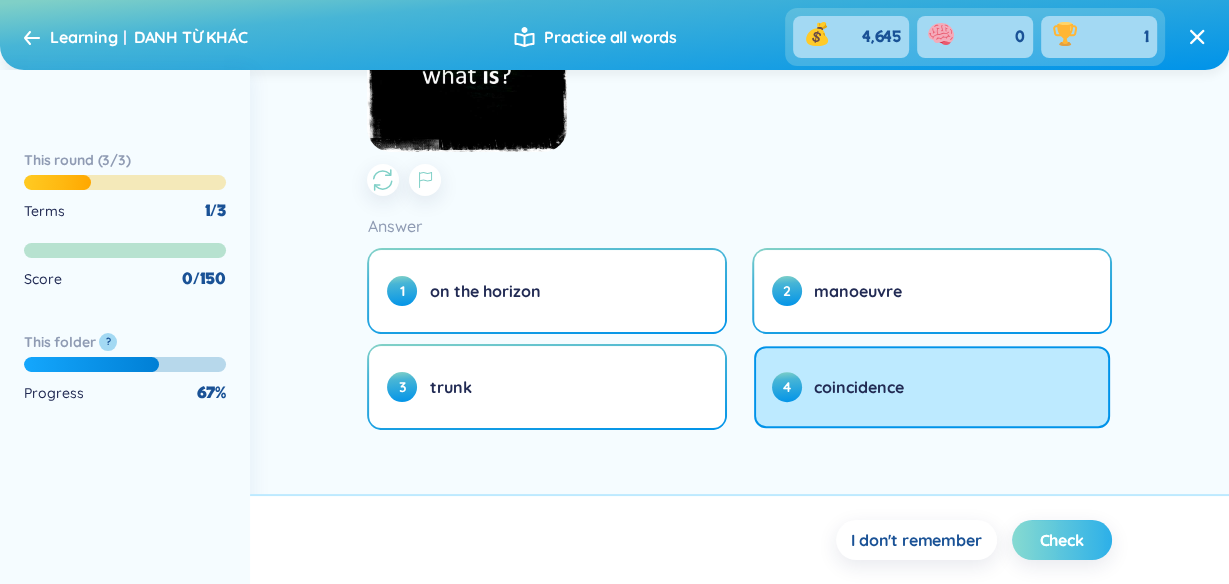 scroll, scrollTop: 0, scrollLeft: 0, axis: both 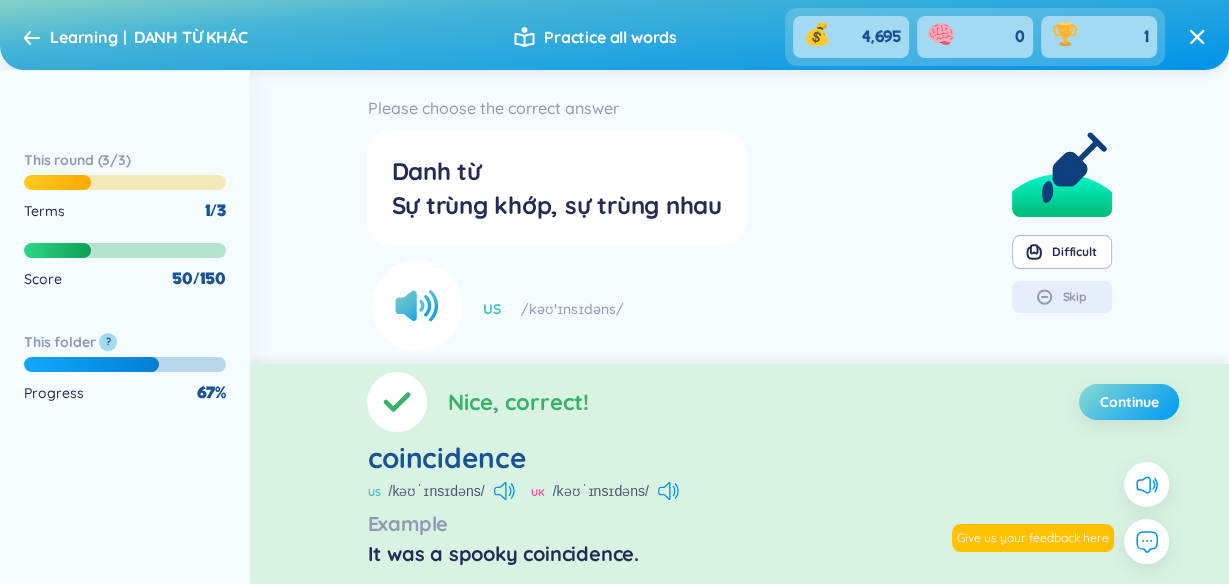 click on "Continue" at bounding box center [1129, 402] 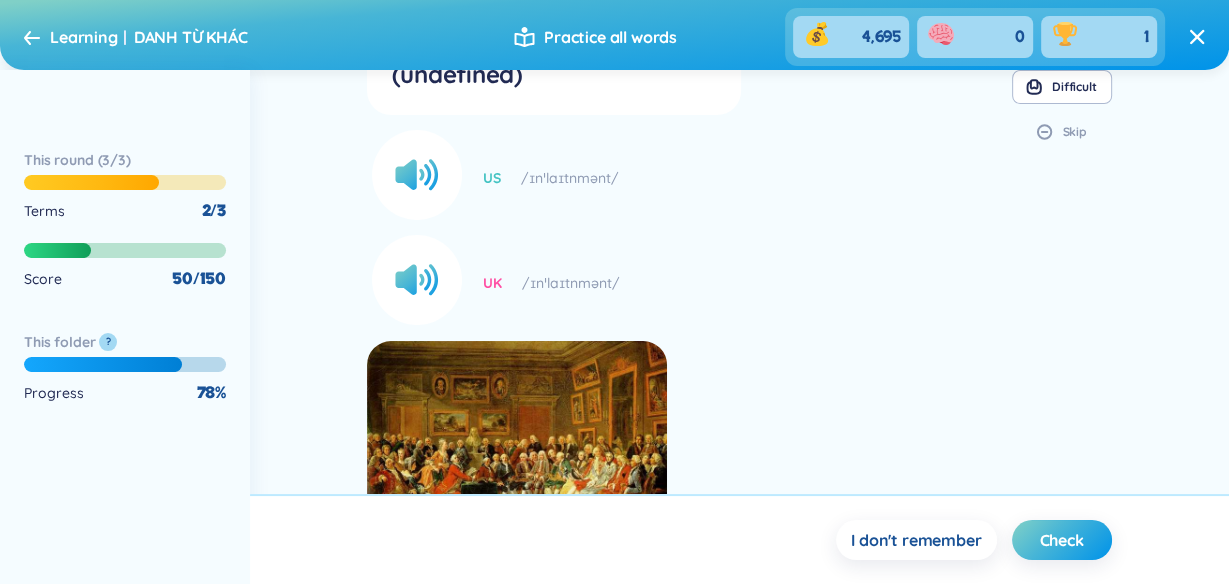scroll, scrollTop: 128, scrollLeft: 0, axis: vertical 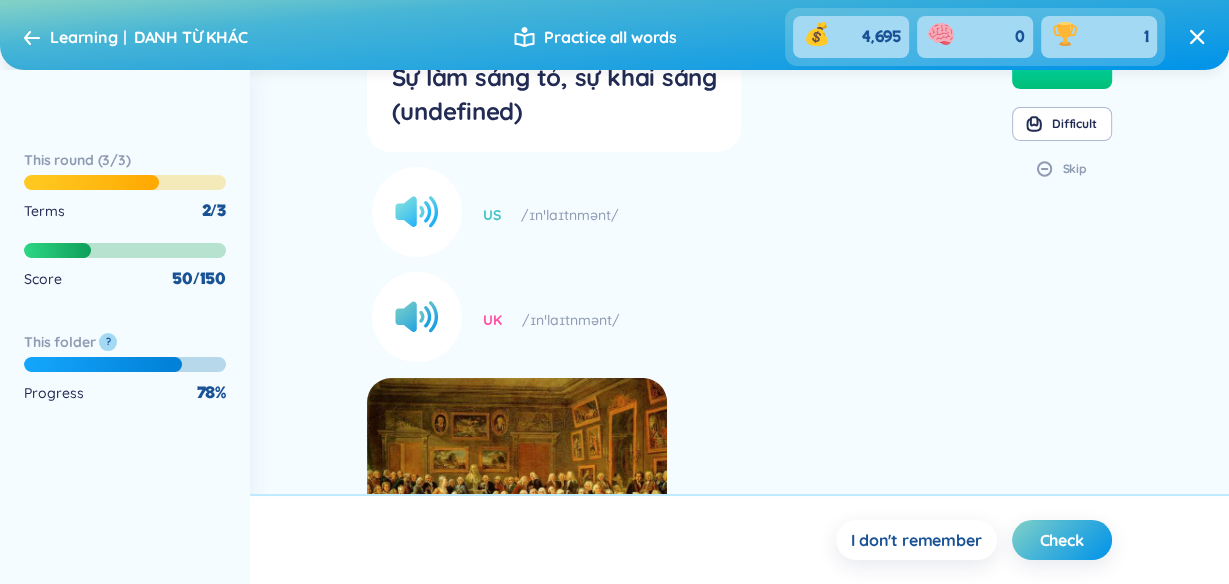 click 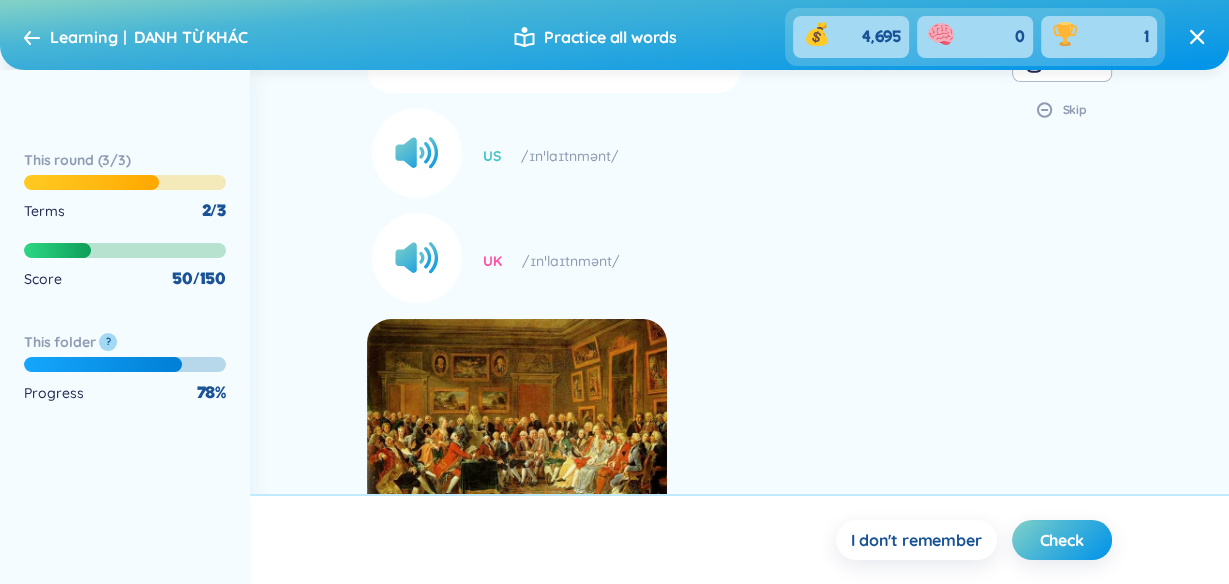 scroll, scrollTop: 185, scrollLeft: 0, axis: vertical 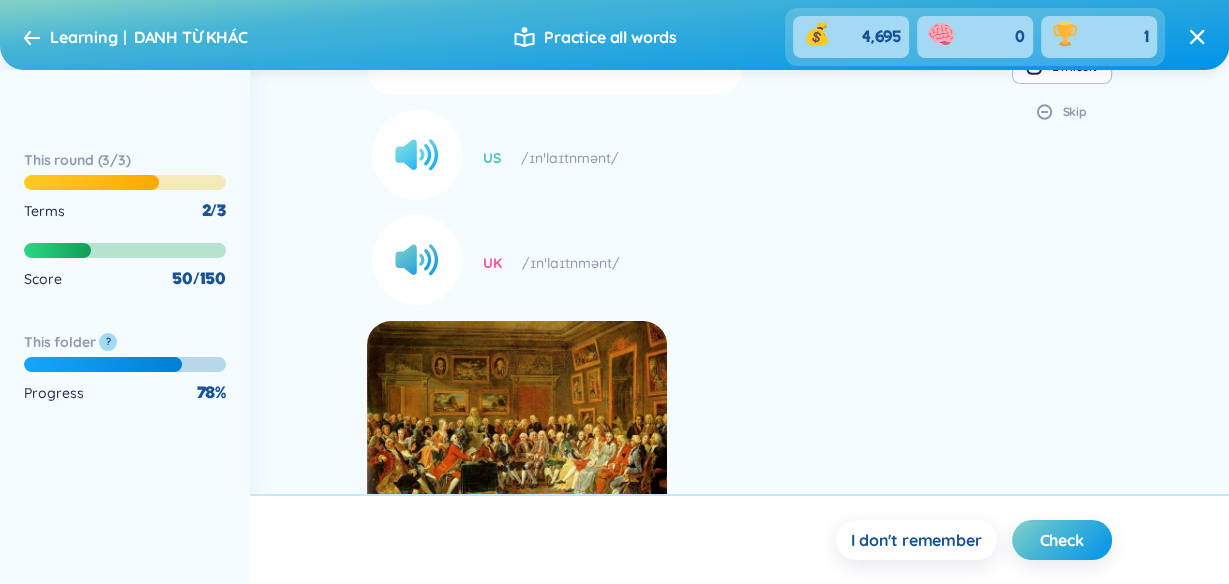 click 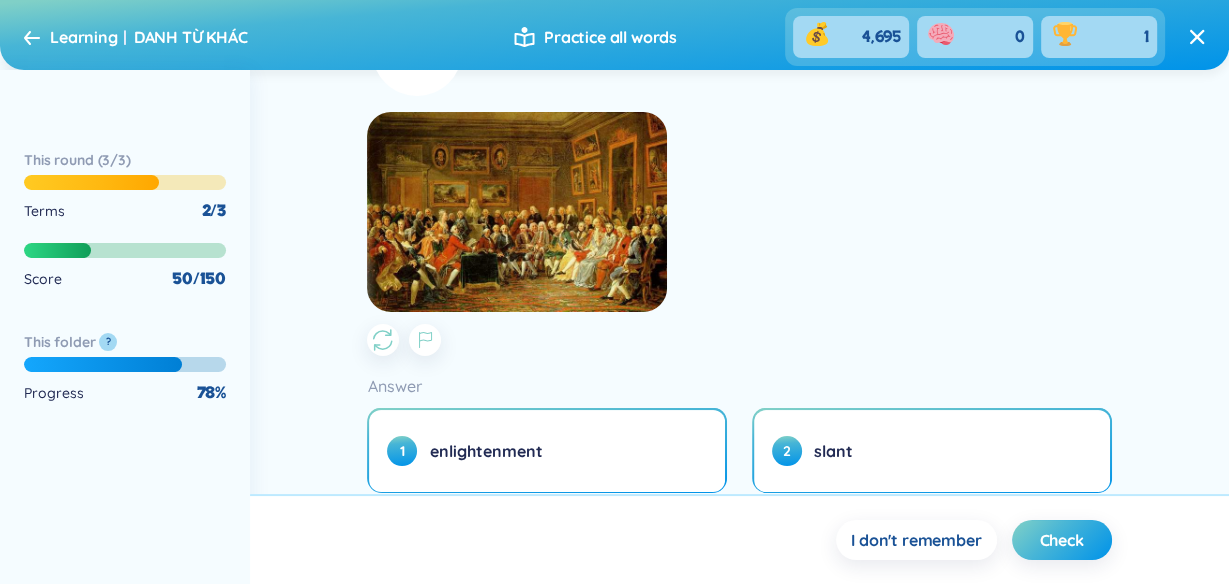 scroll, scrollTop: 73, scrollLeft: 0, axis: vertical 